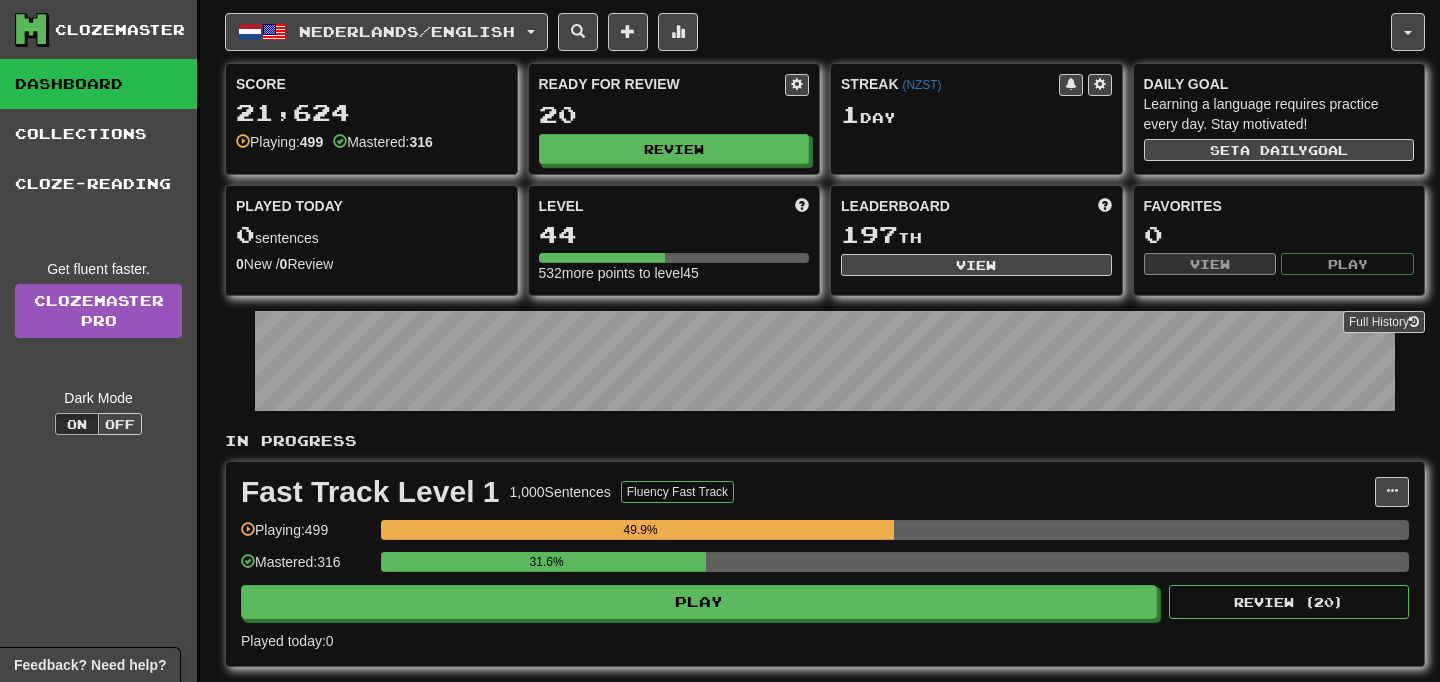 scroll, scrollTop: 0, scrollLeft: 0, axis: both 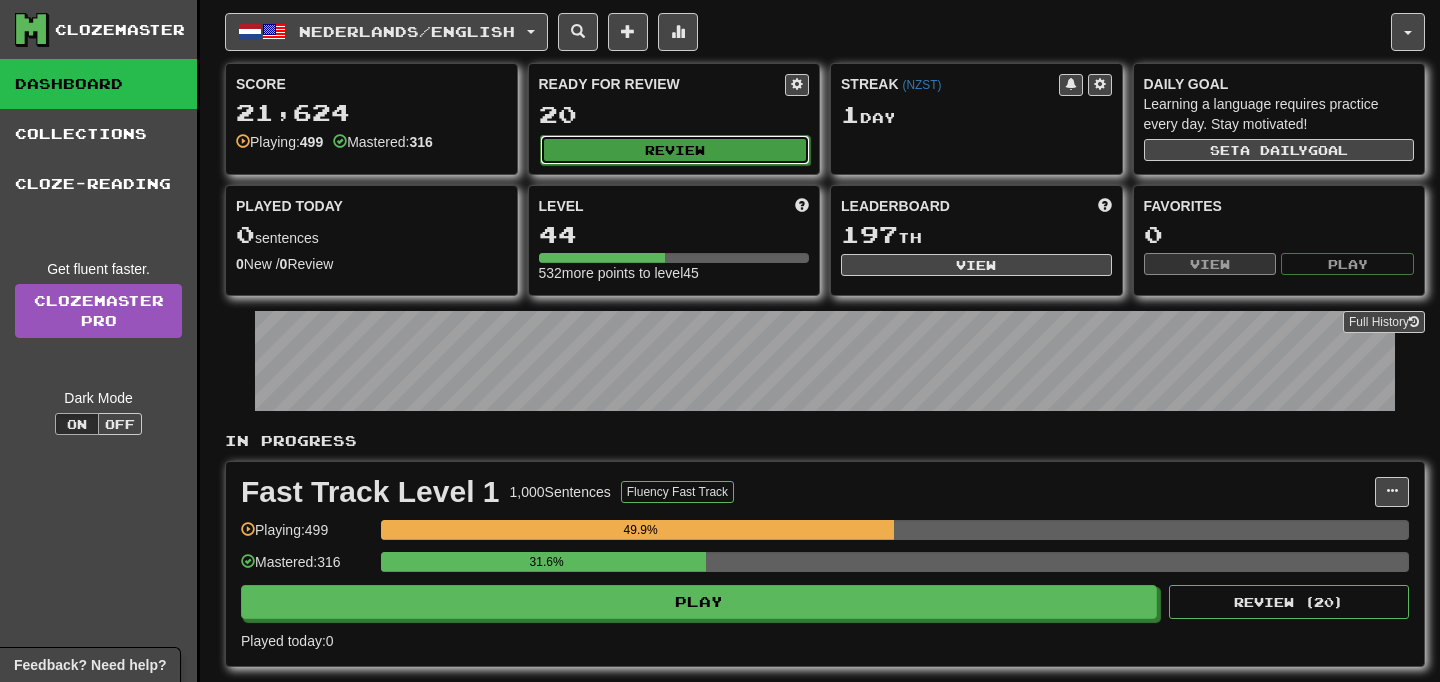 click on "Review" at bounding box center (675, 150) 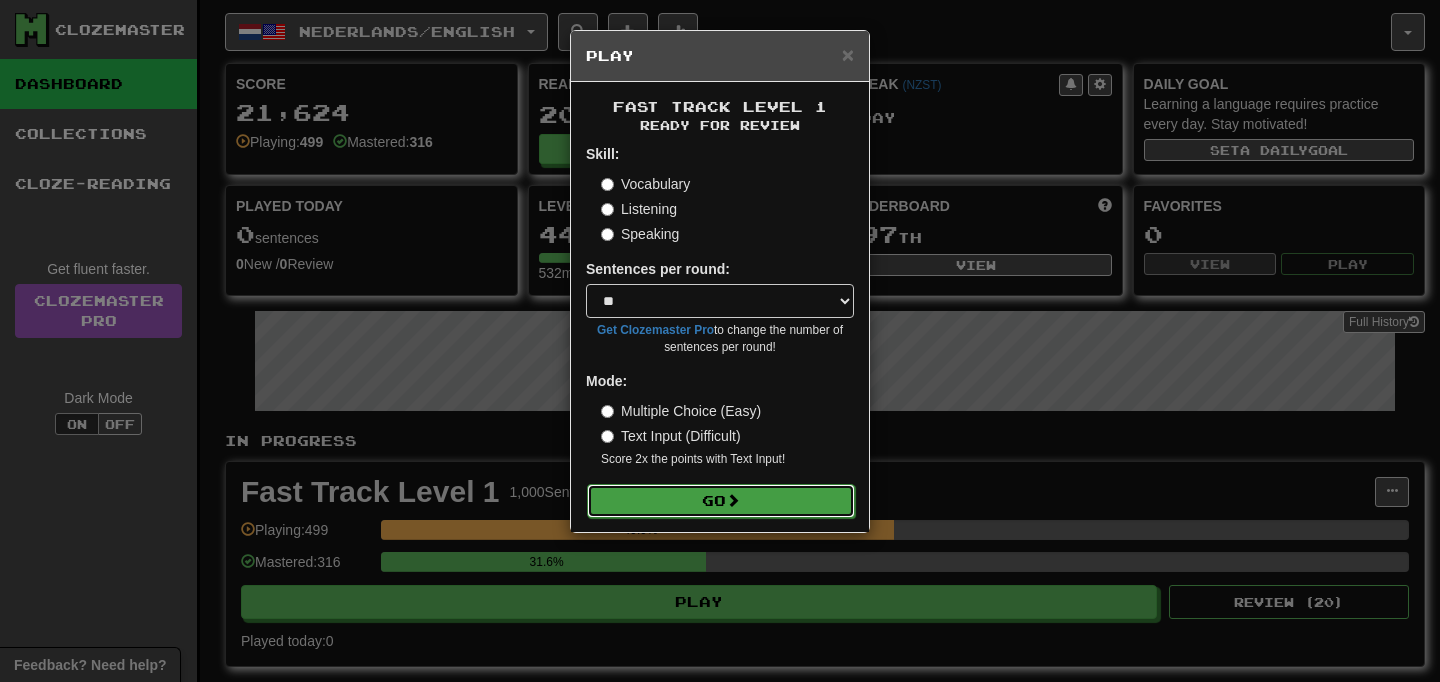 click on "Go" at bounding box center [721, 501] 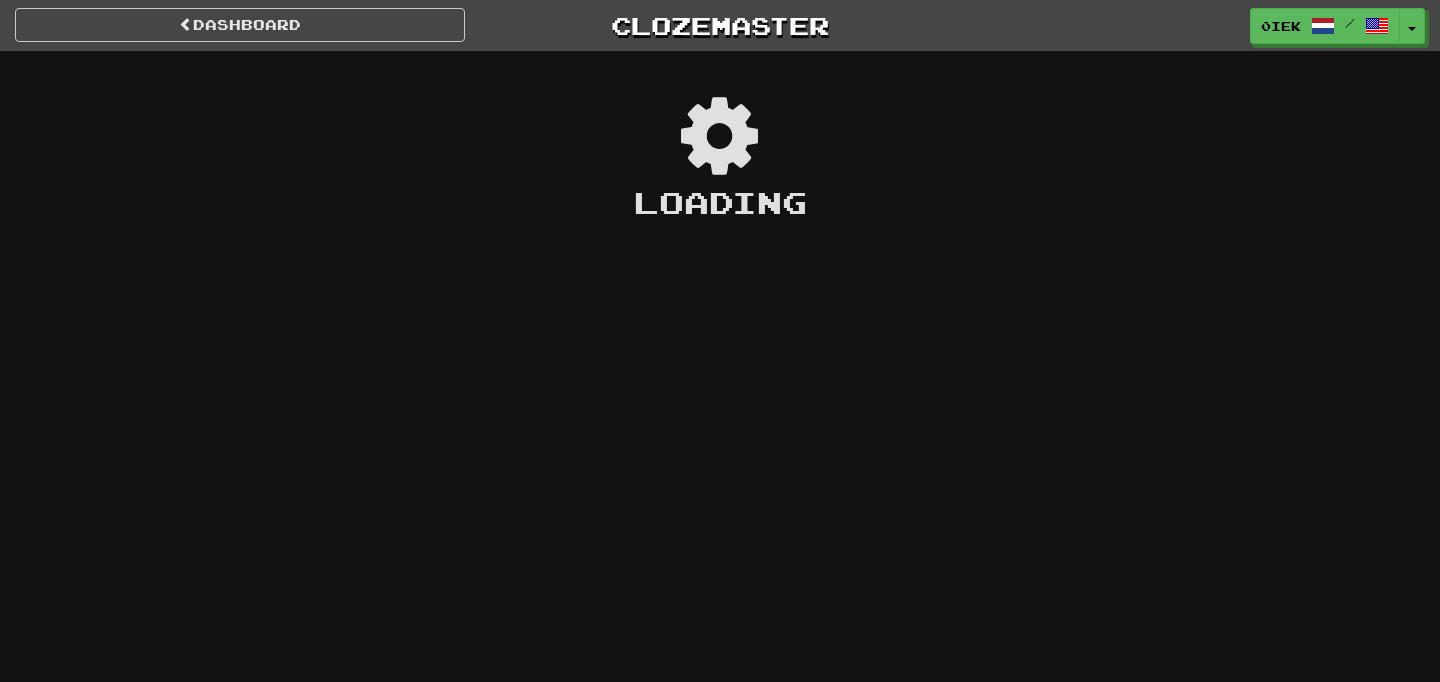 scroll, scrollTop: 0, scrollLeft: 0, axis: both 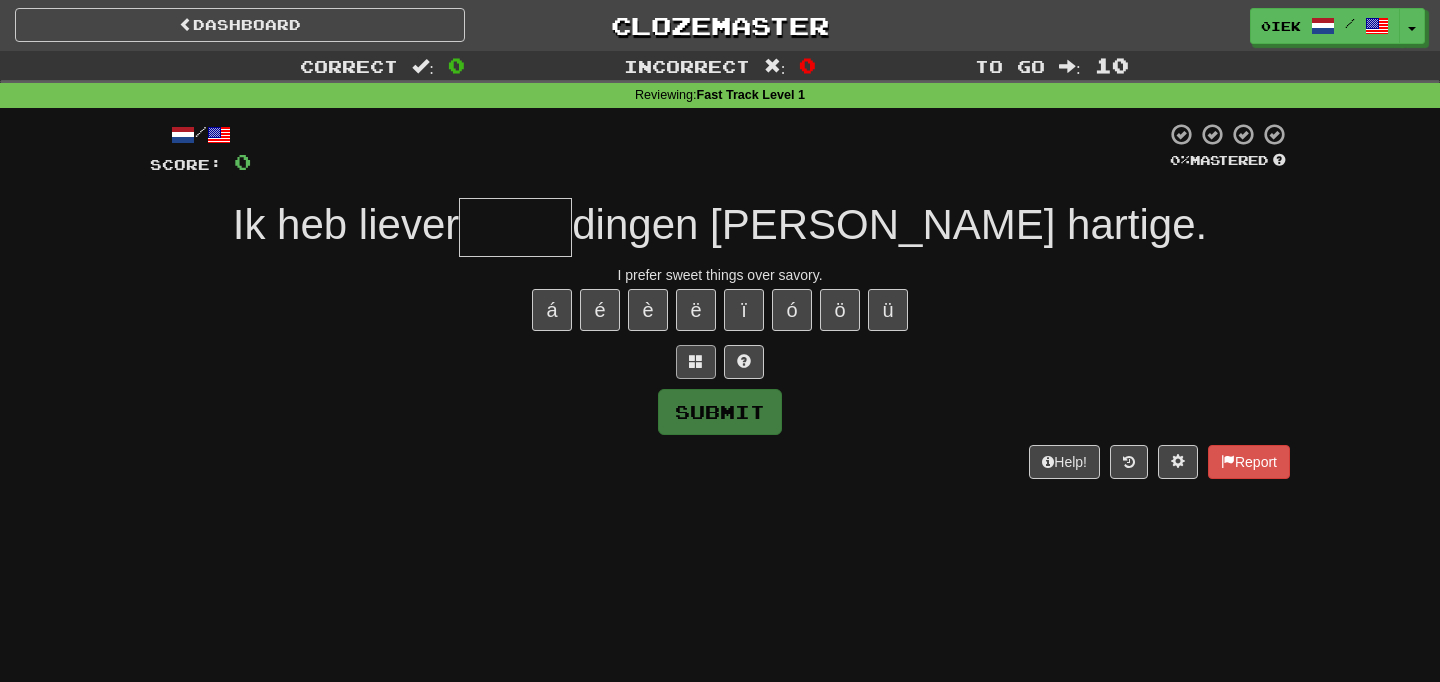type on "*" 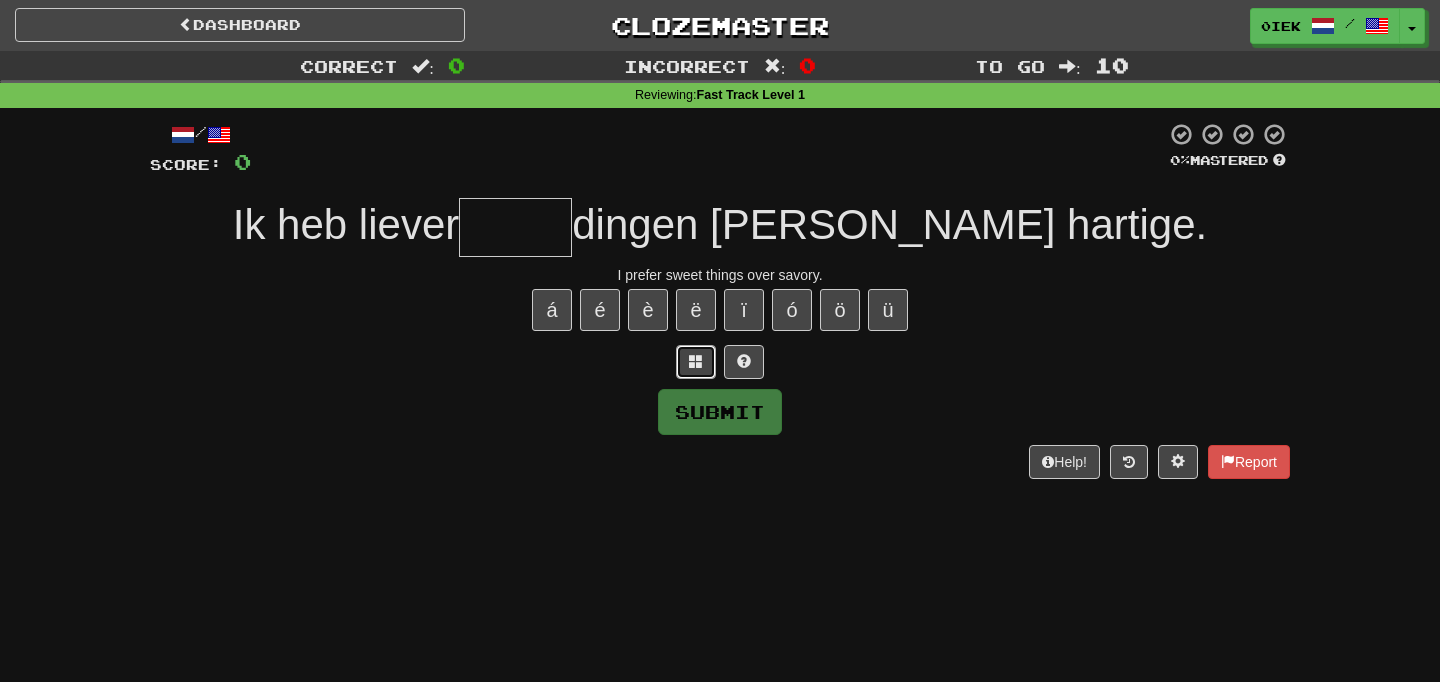 click at bounding box center [696, 362] 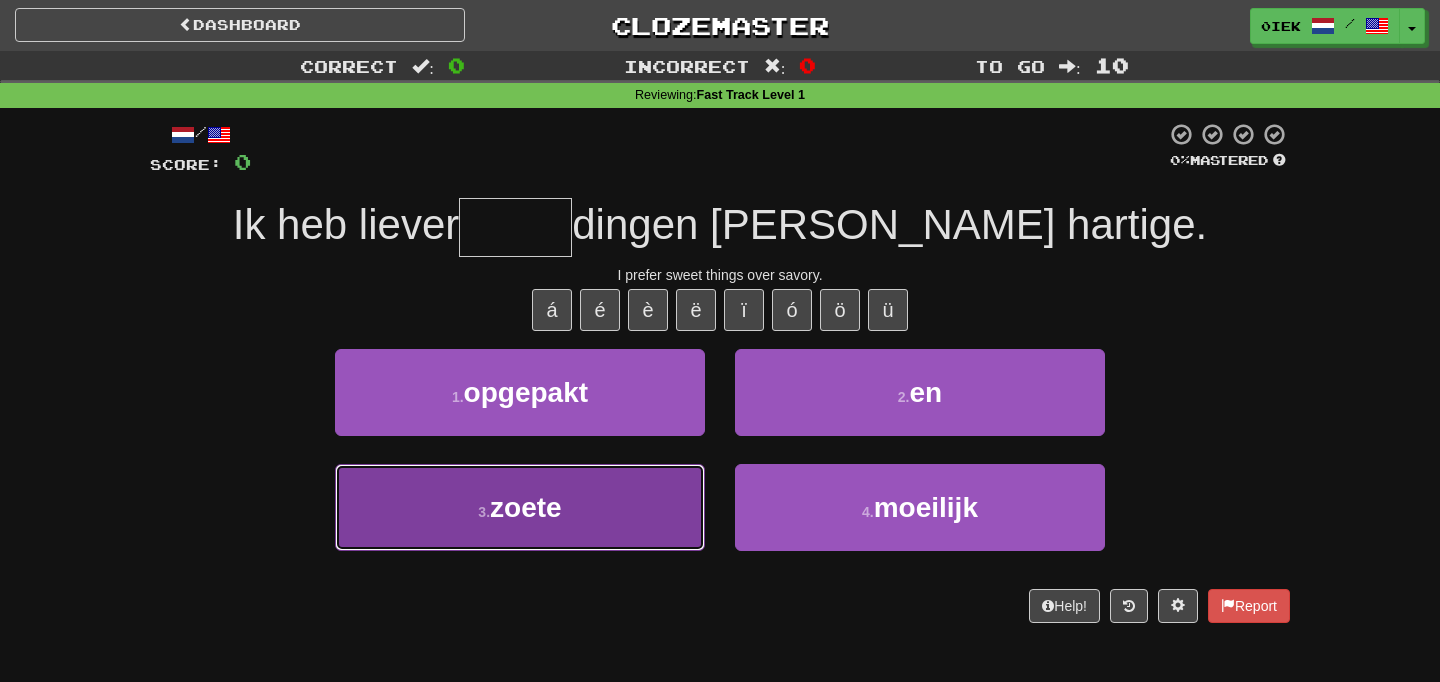 click on "3 .  zoete" at bounding box center [520, 507] 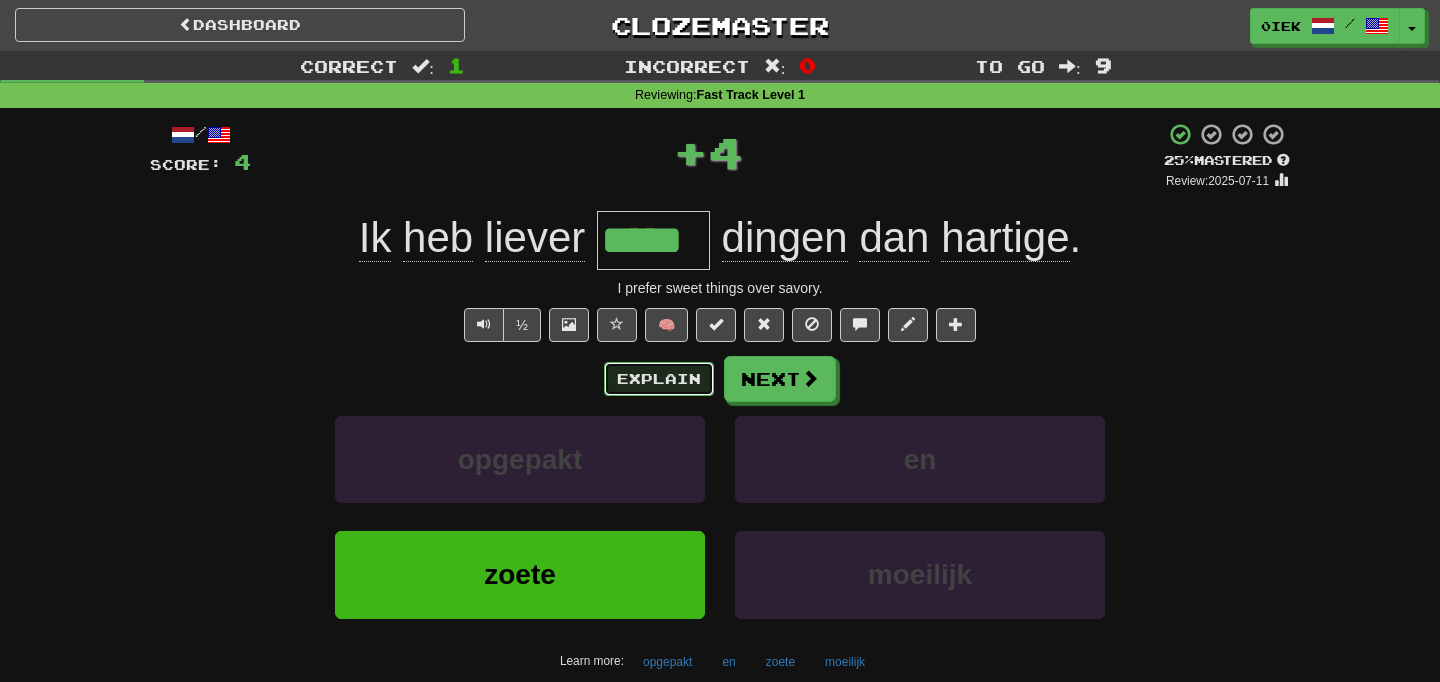 click on "Explain" at bounding box center [659, 379] 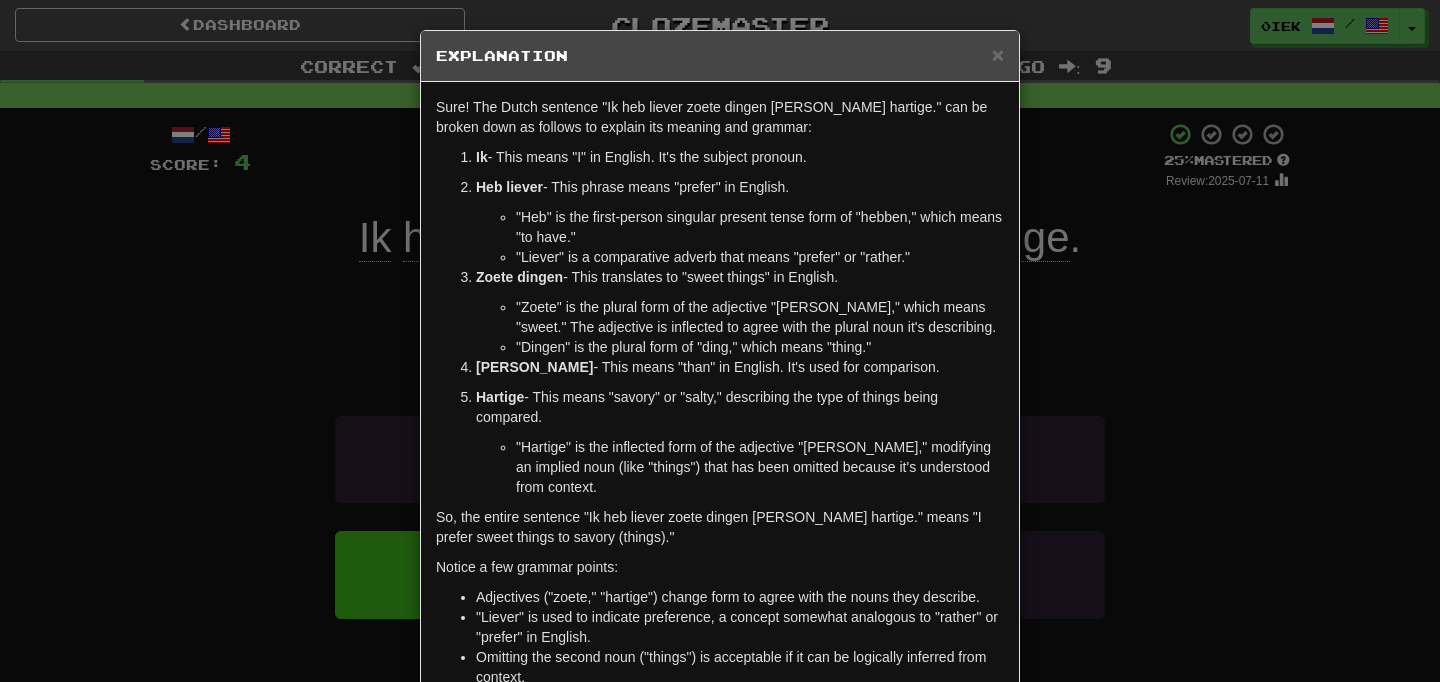 drag, startPoint x: 567, startPoint y: 189, endPoint x: 883, endPoint y: 187, distance: 316.00632 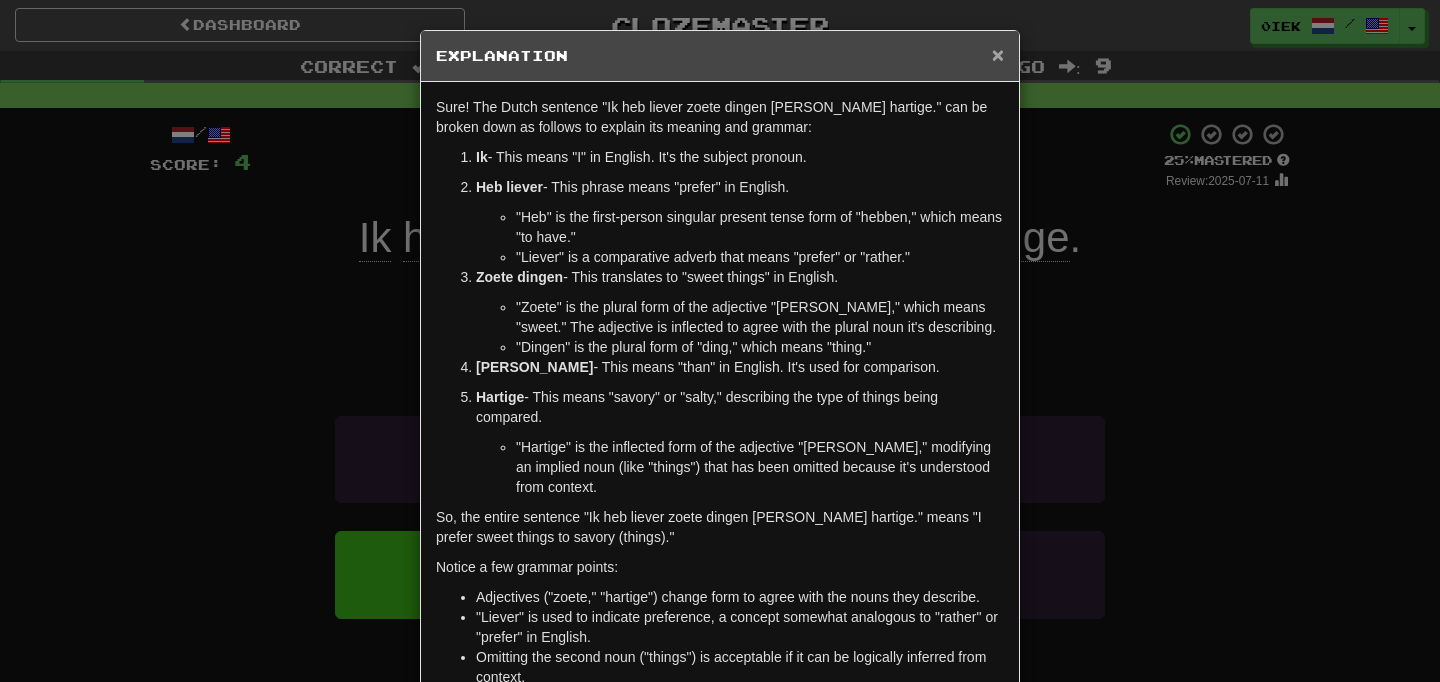 click on "×" at bounding box center [998, 54] 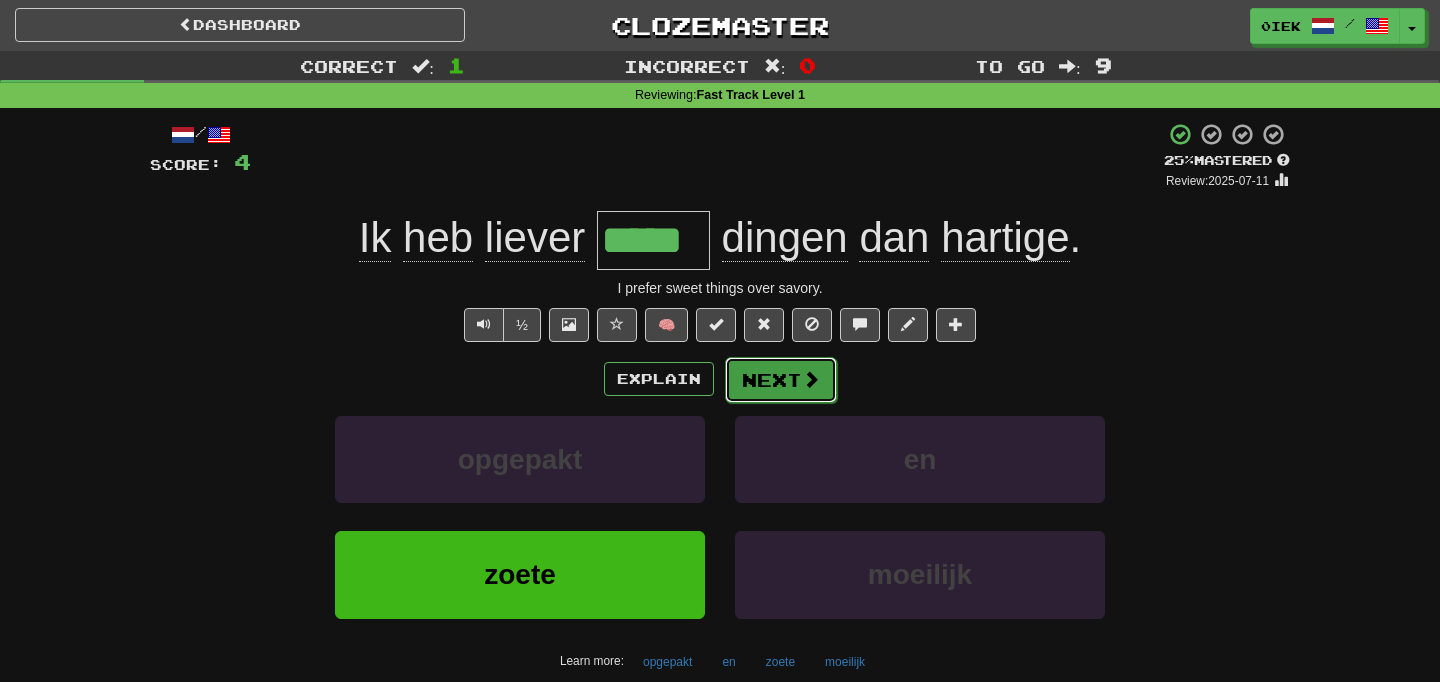 click on "Next" at bounding box center [781, 380] 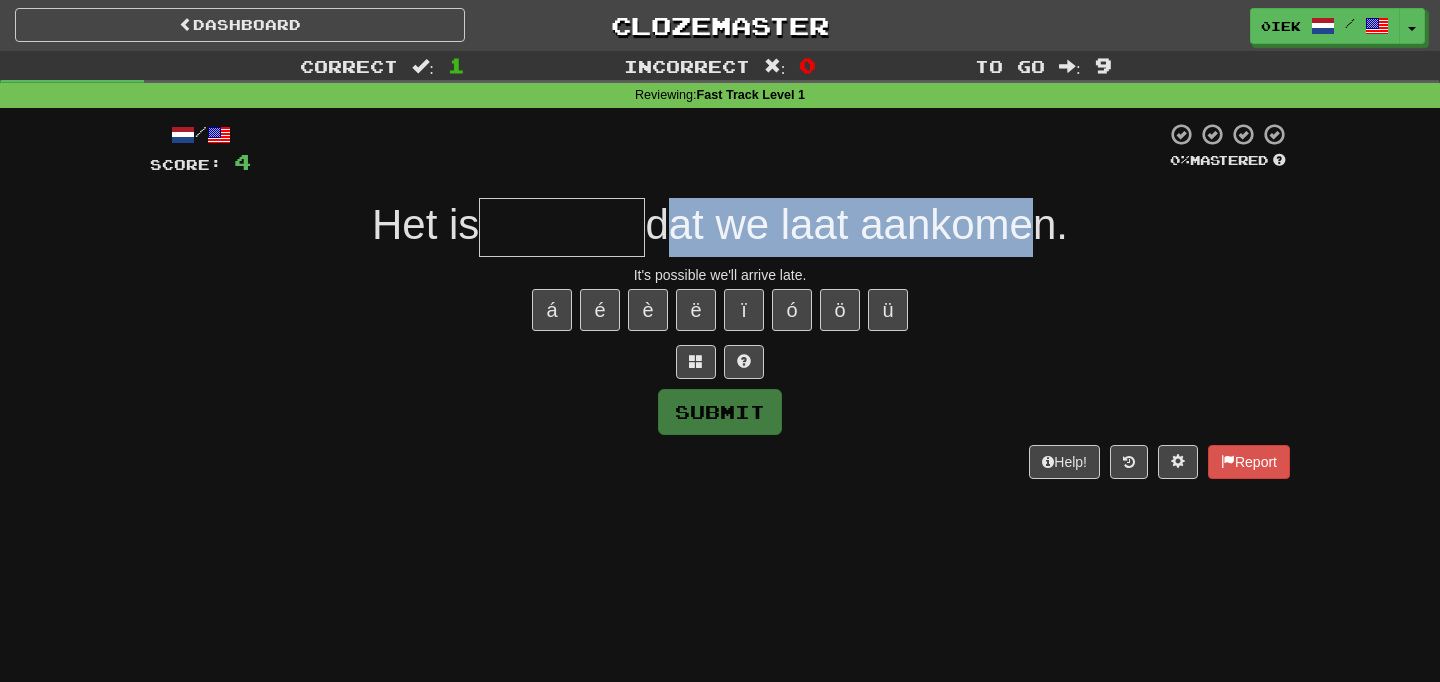 drag, startPoint x: 653, startPoint y: 235, endPoint x: 1021, endPoint y: 229, distance: 368.04892 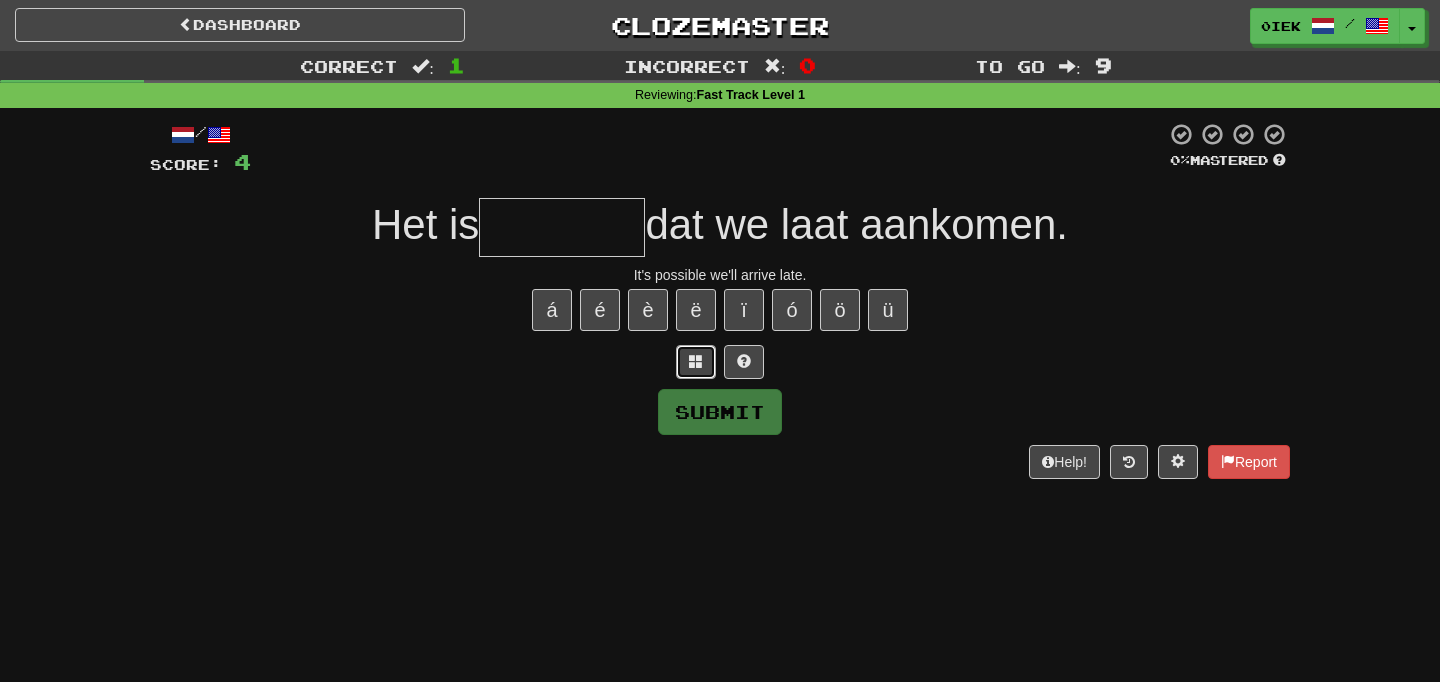 click at bounding box center [696, 362] 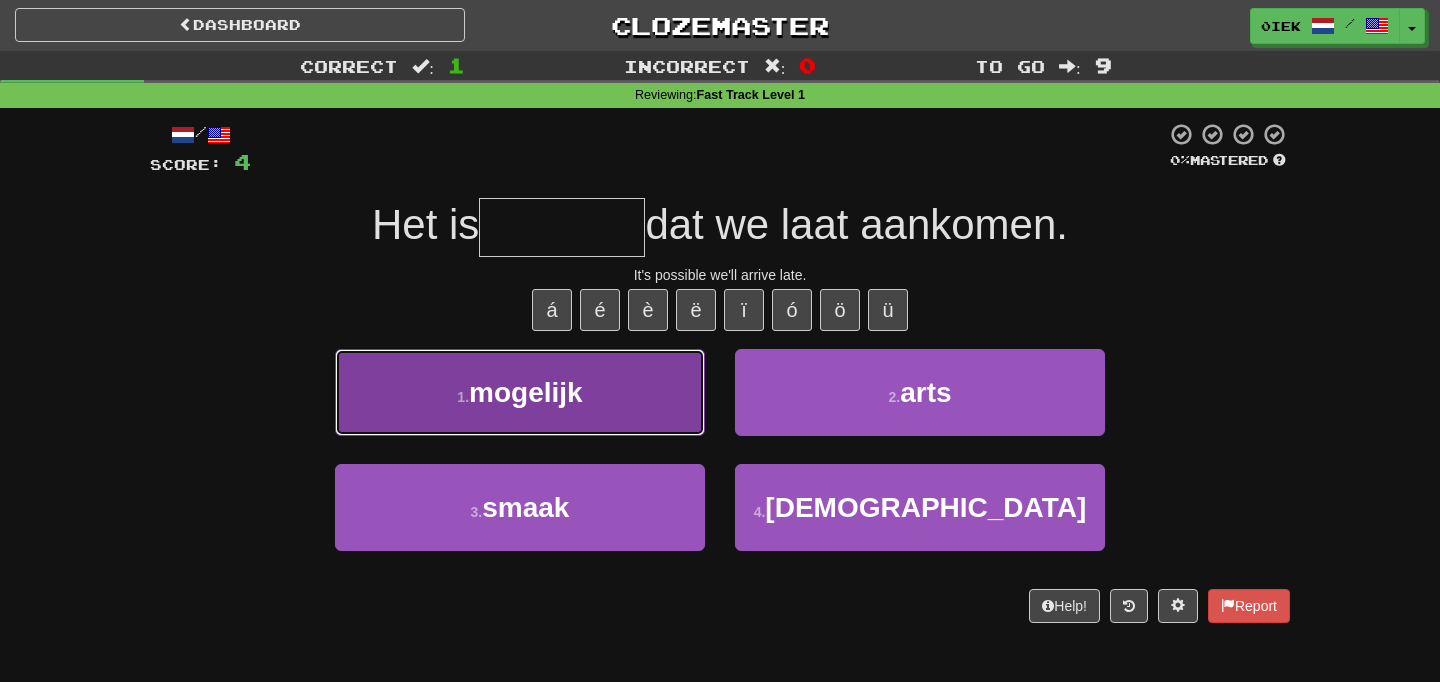 click on "1 .  mogelijk" at bounding box center (520, 392) 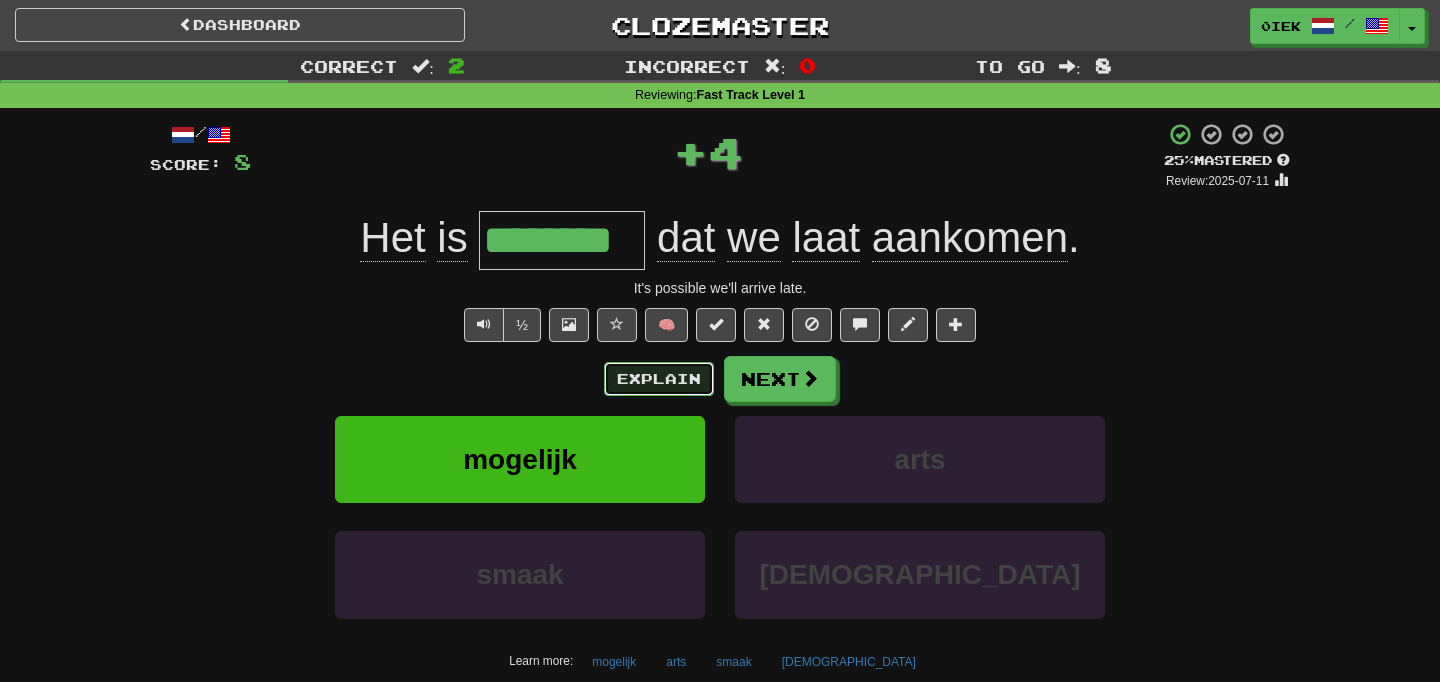 click on "Explain" at bounding box center (659, 379) 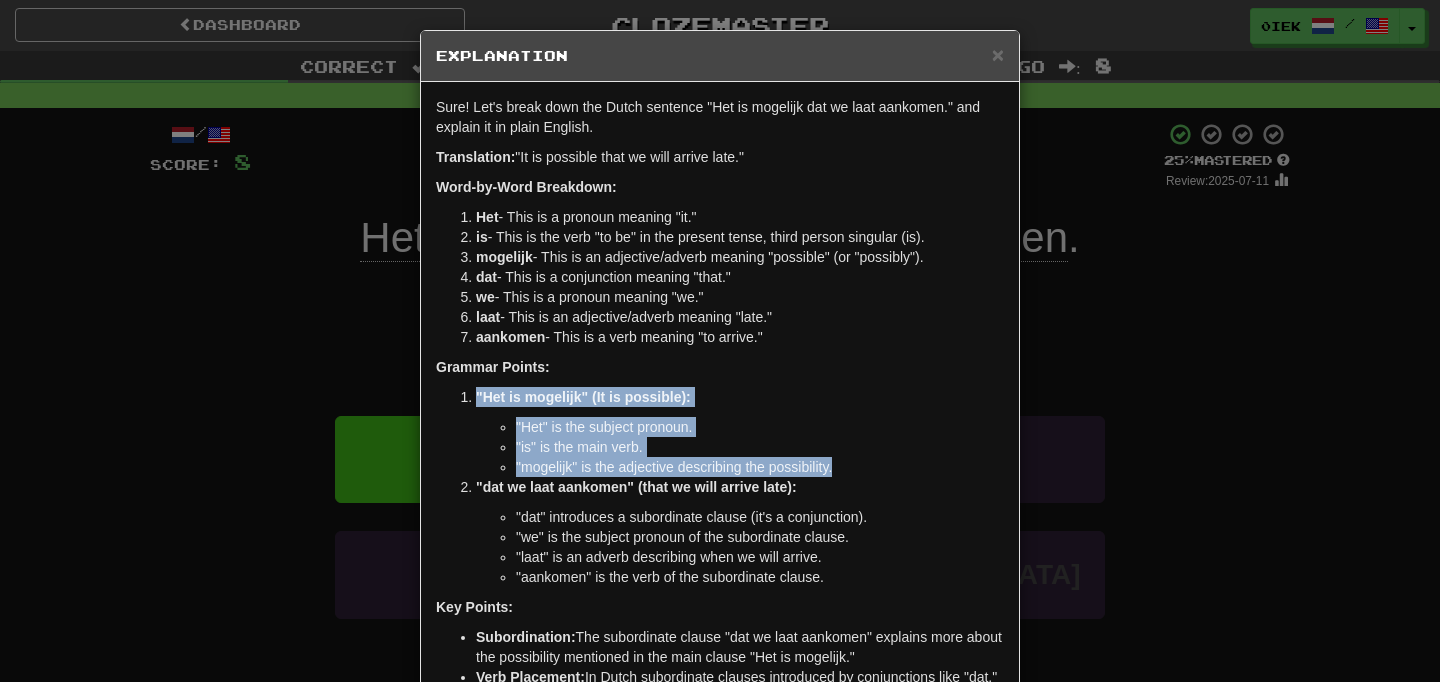 drag, startPoint x: 477, startPoint y: 398, endPoint x: 890, endPoint y: 473, distance: 419.7547 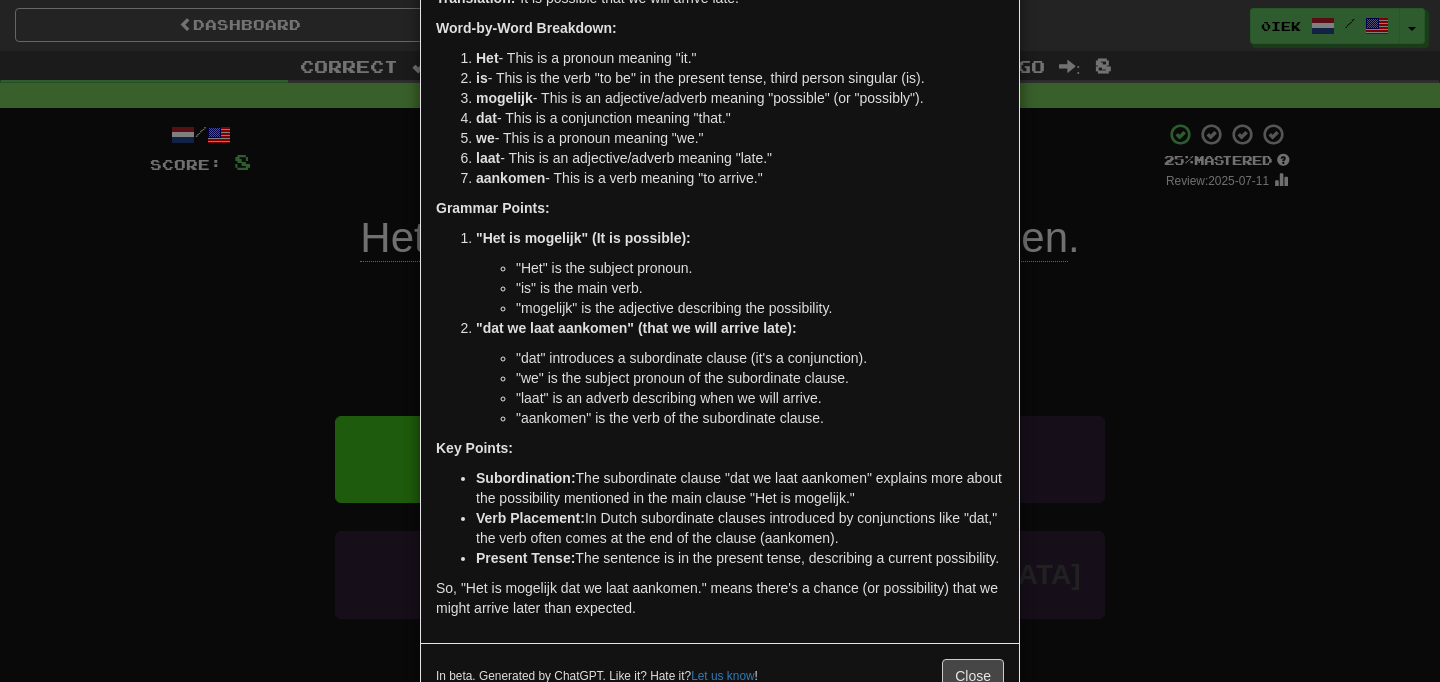 scroll, scrollTop: 236, scrollLeft: 0, axis: vertical 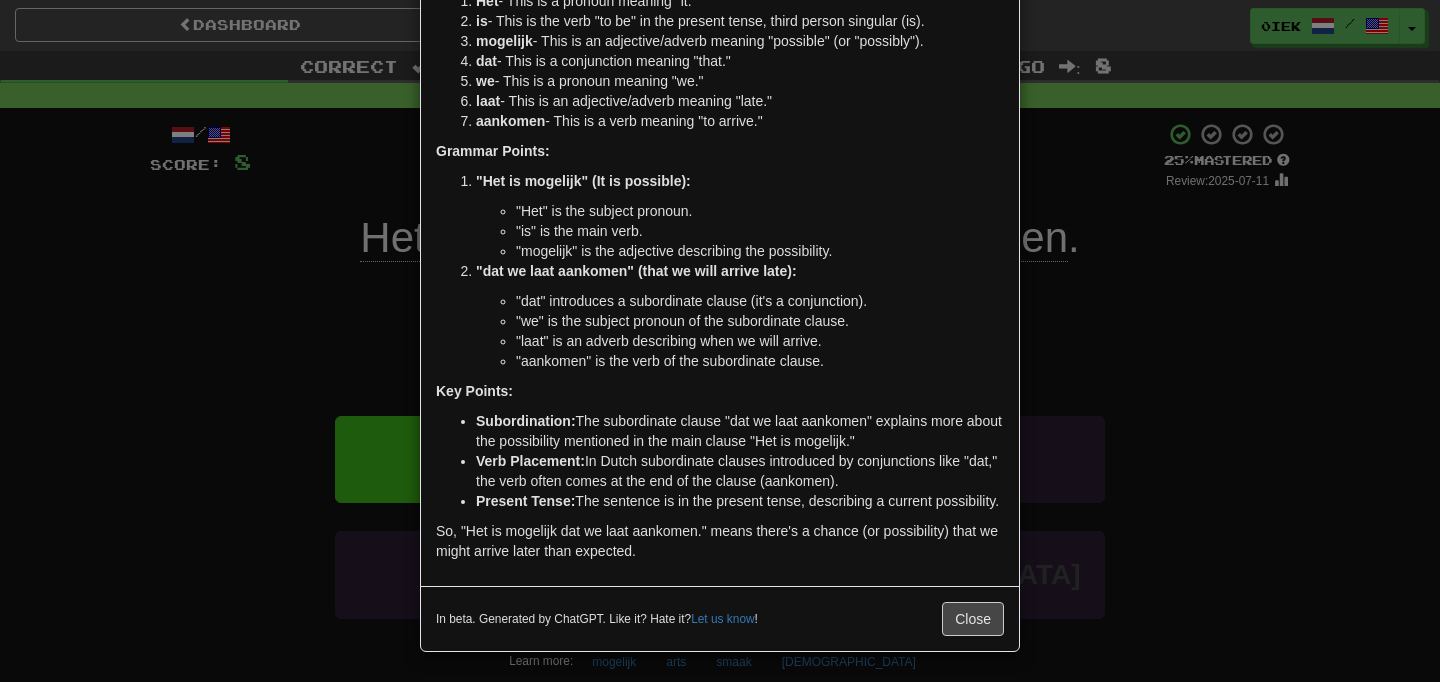drag, startPoint x: 662, startPoint y: 406, endPoint x: 909, endPoint y: 428, distance: 247.97783 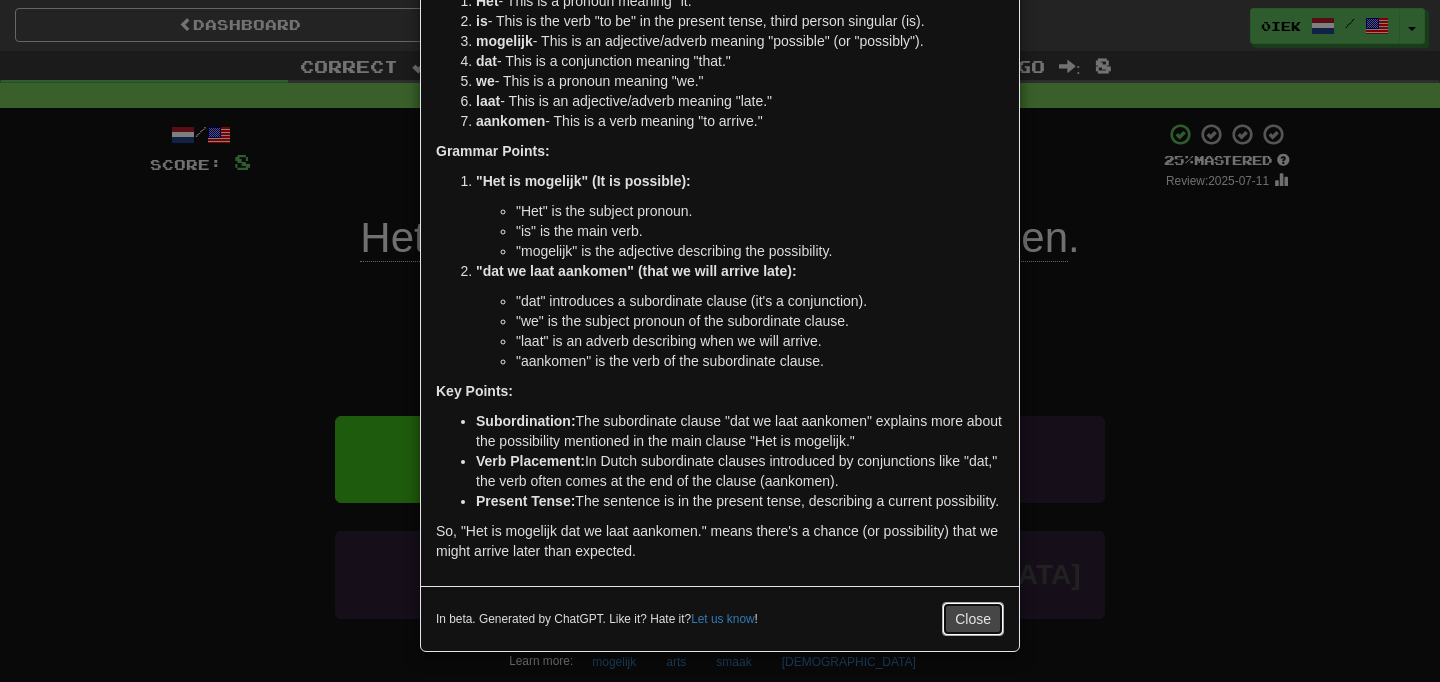 click on "Close" at bounding box center (973, 619) 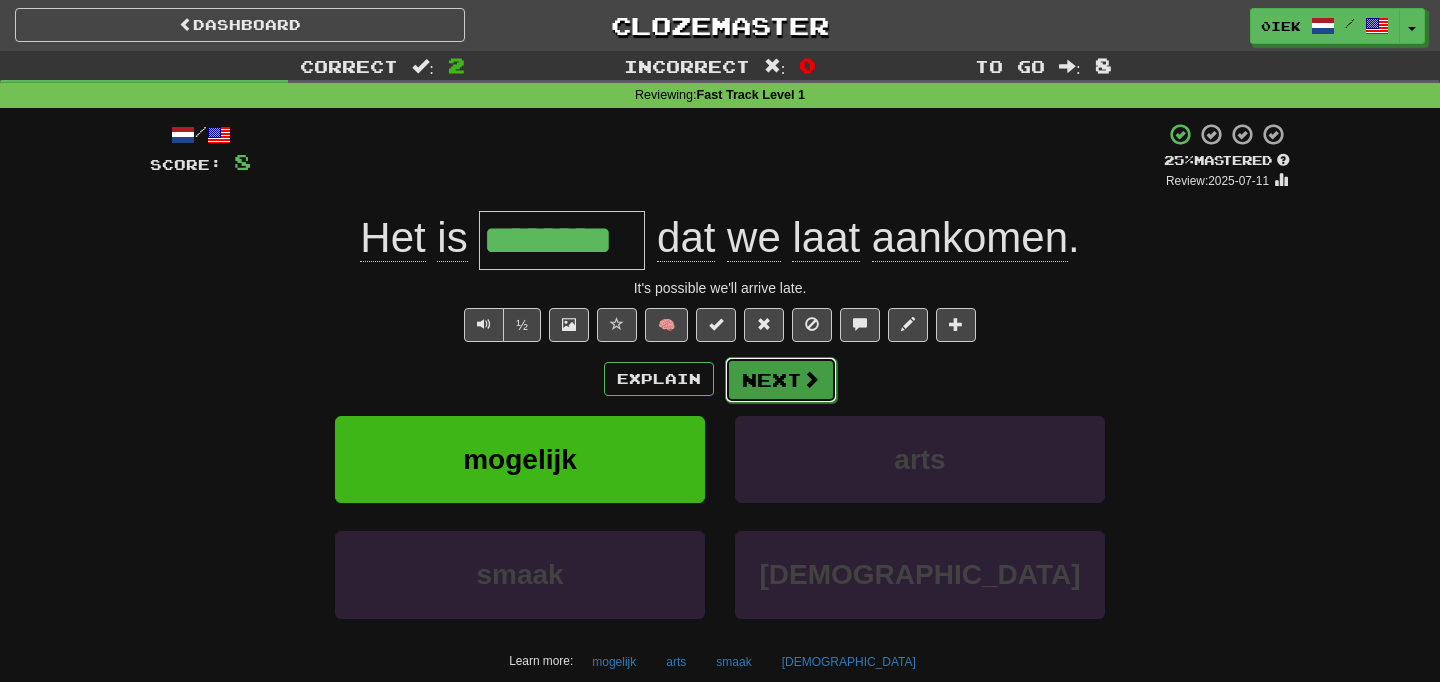 click at bounding box center [811, 379] 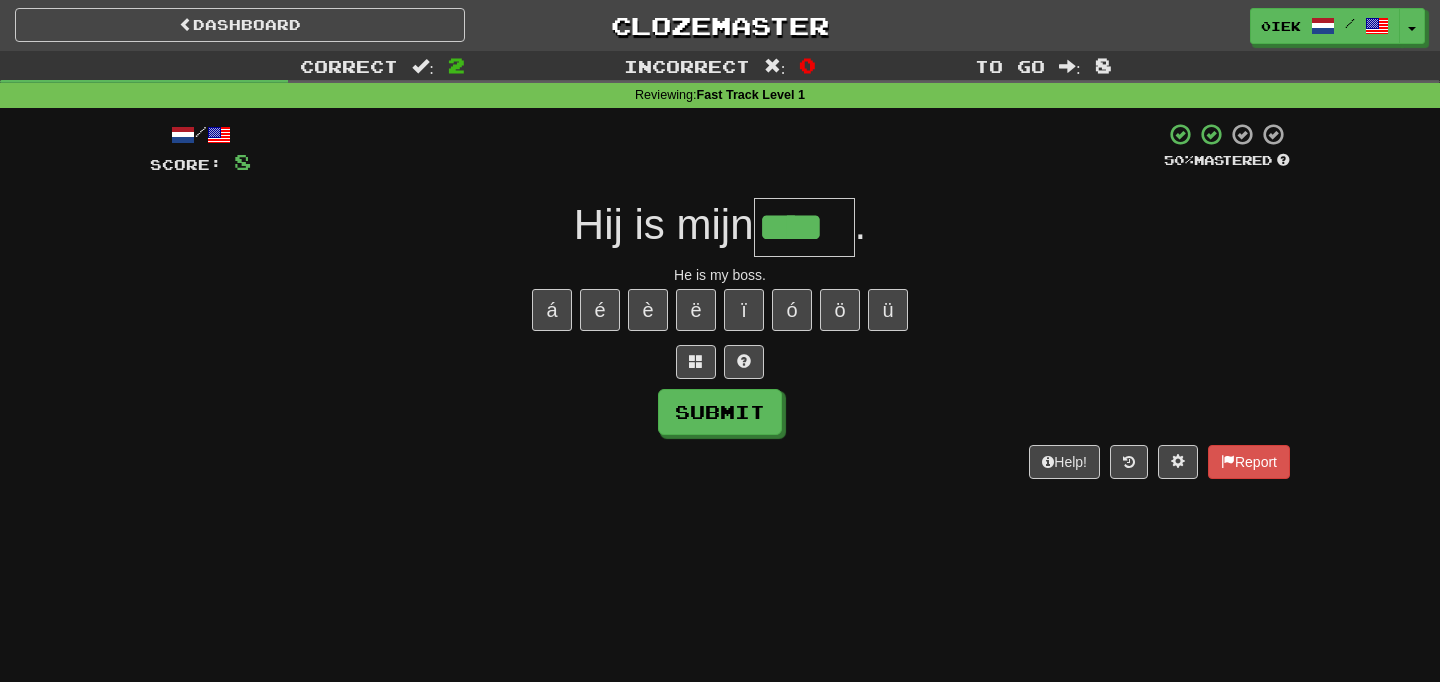 type on "****" 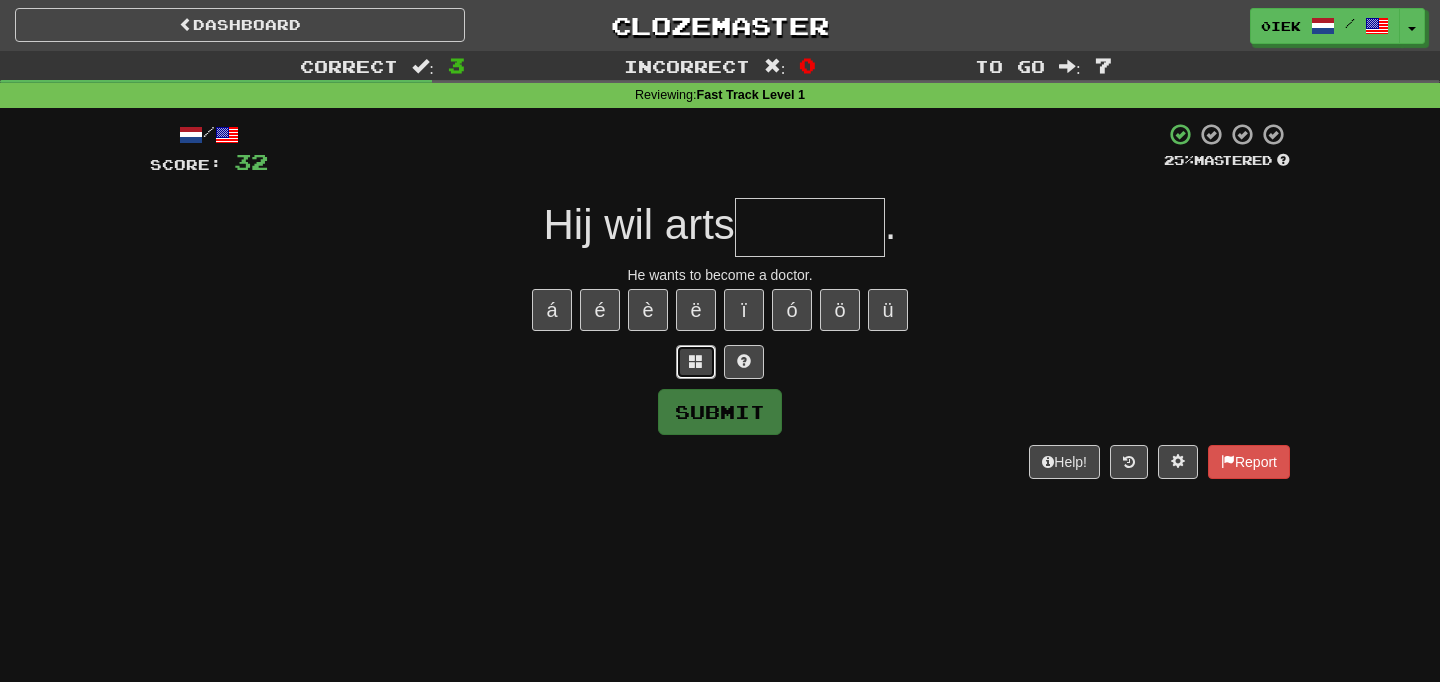 click at bounding box center [696, 362] 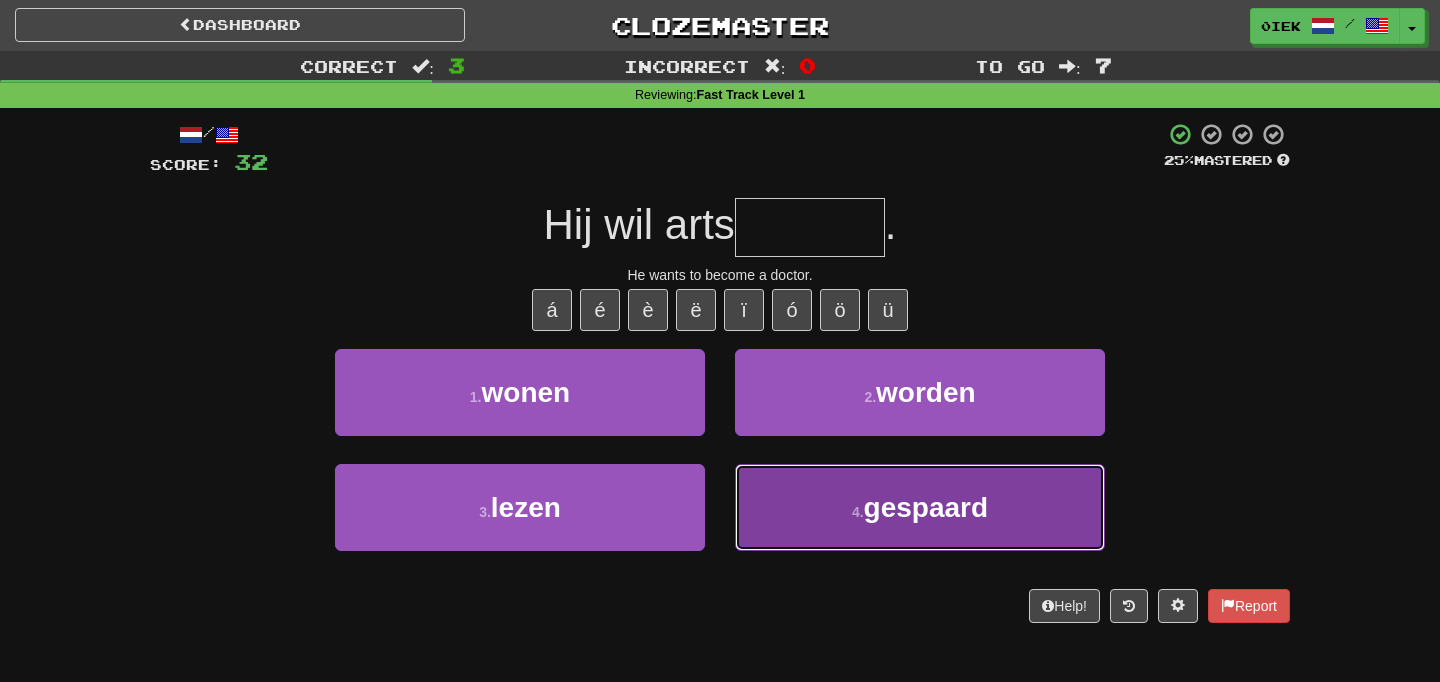 click on "4 .  gespaard" at bounding box center [920, 507] 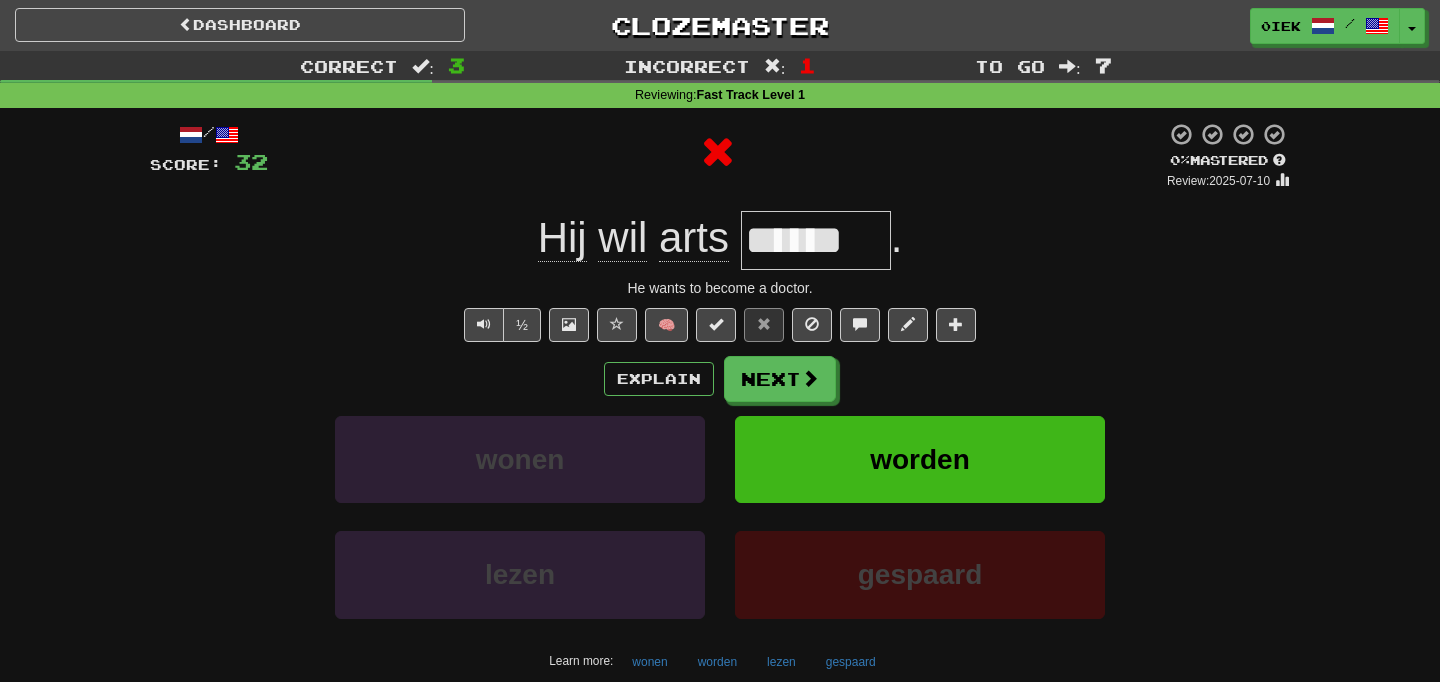 click on "Explain Next" at bounding box center (720, 379) 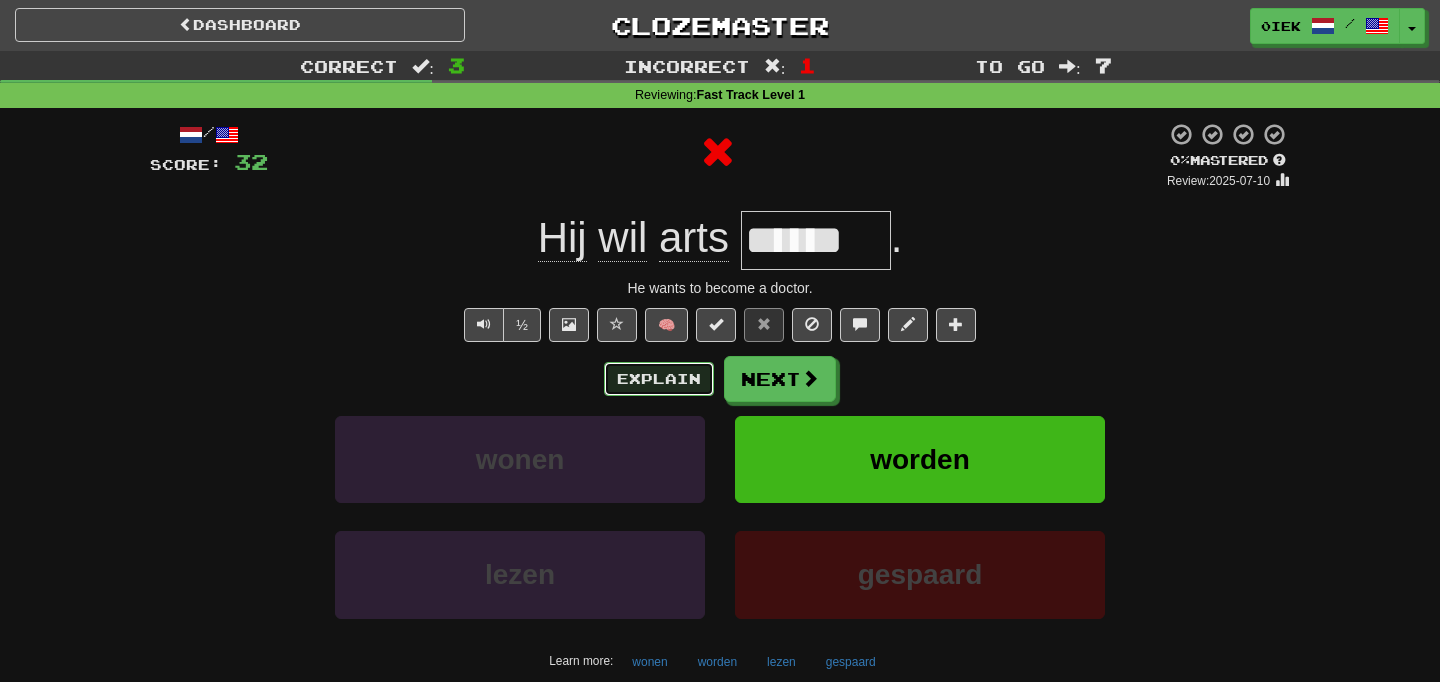 click on "Explain" at bounding box center [659, 379] 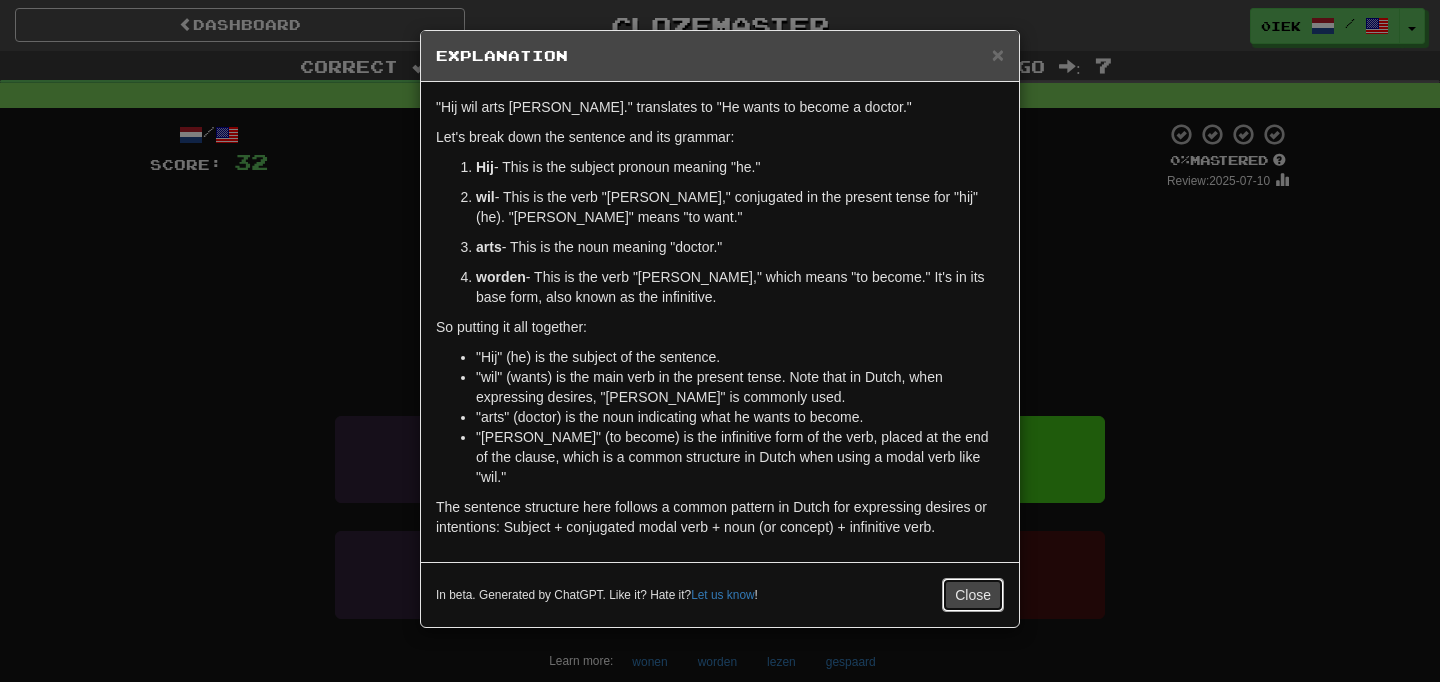 click on "Close" at bounding box center [973, 595] 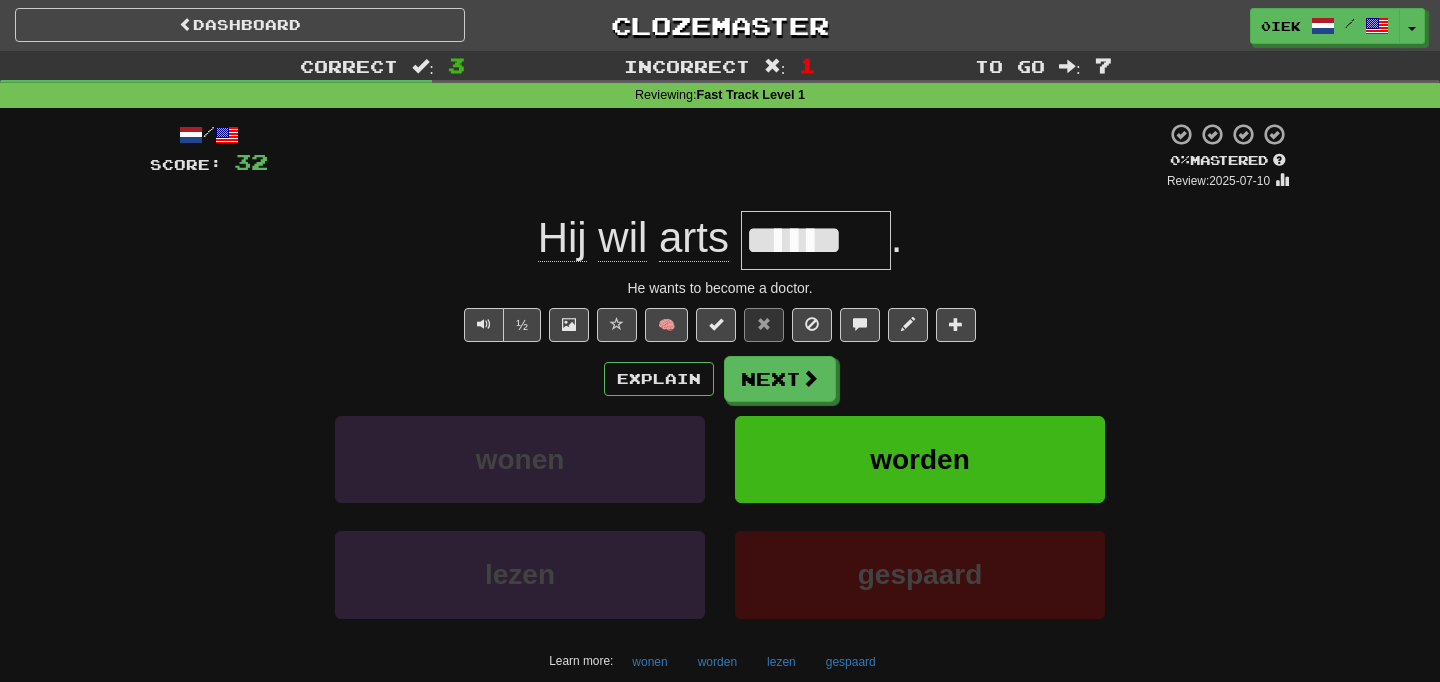 click on "Explain Next" at bounding box center [720, 379] 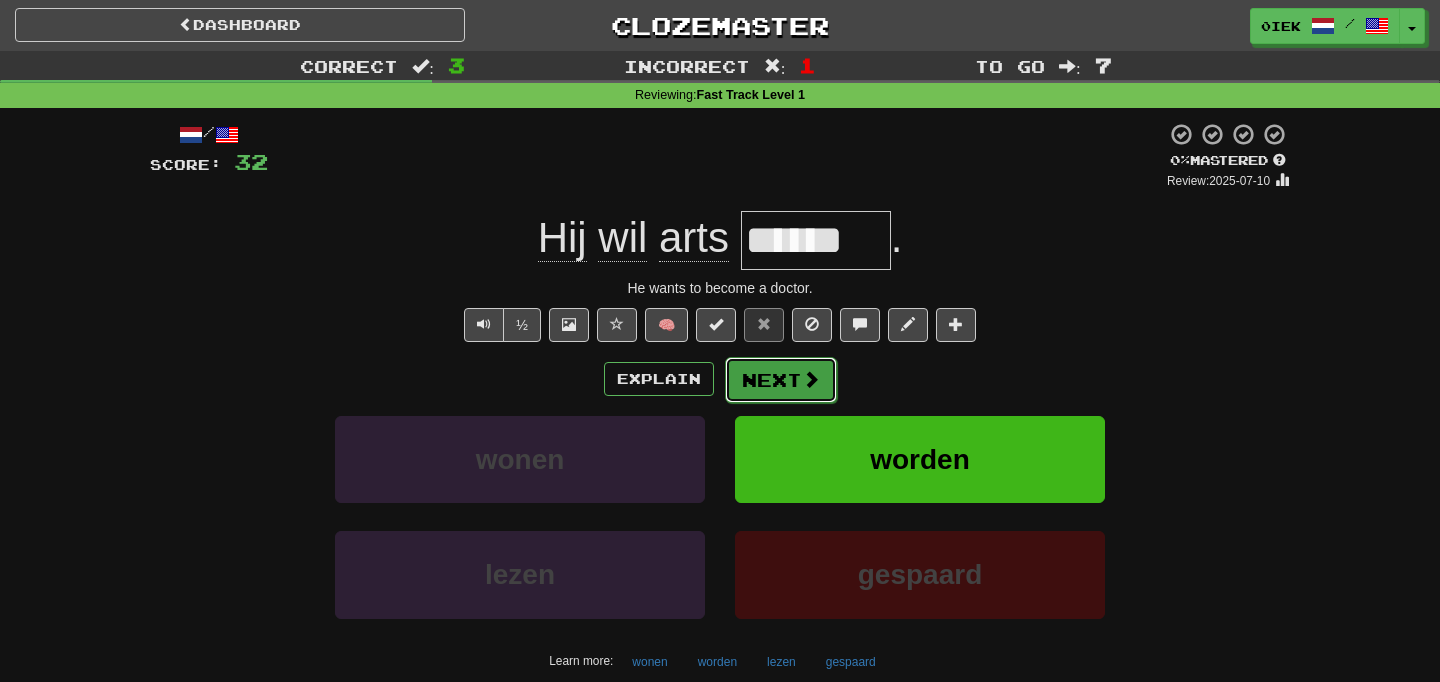 click at bounding box center (811, 379) 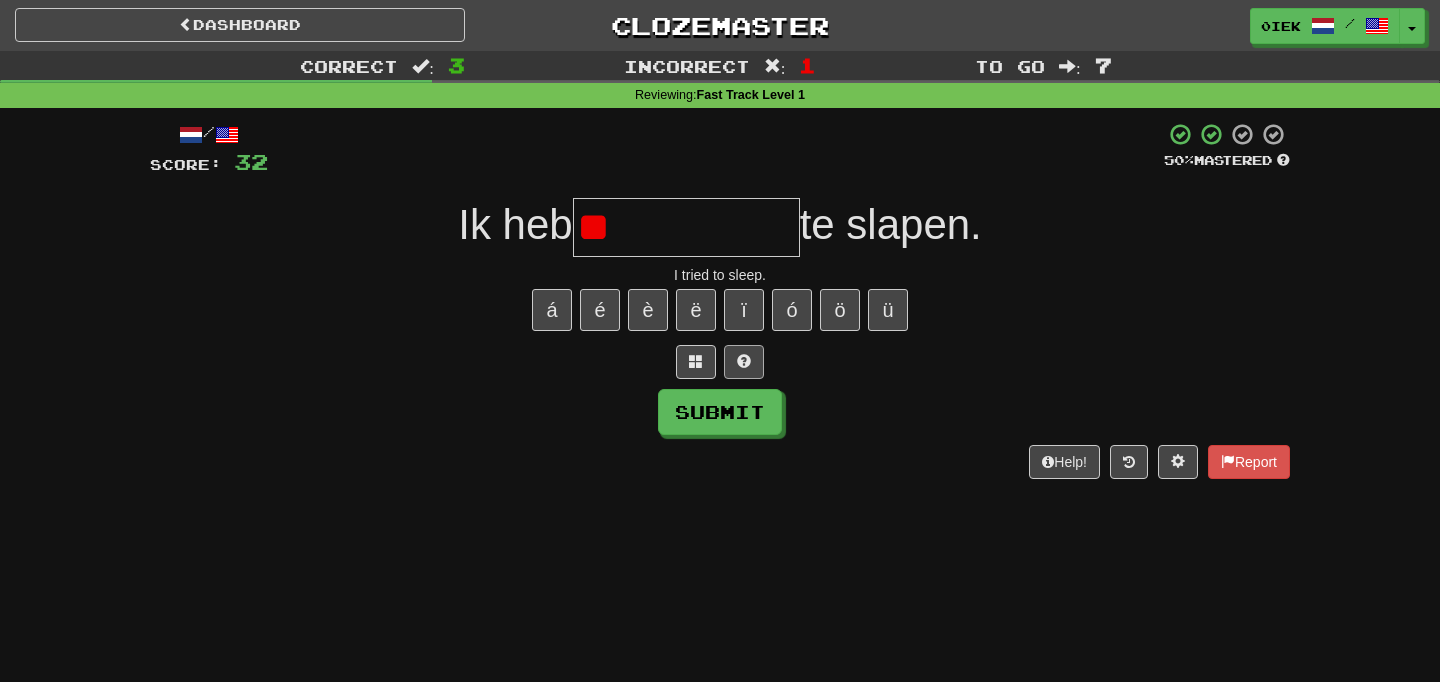 type on "*" 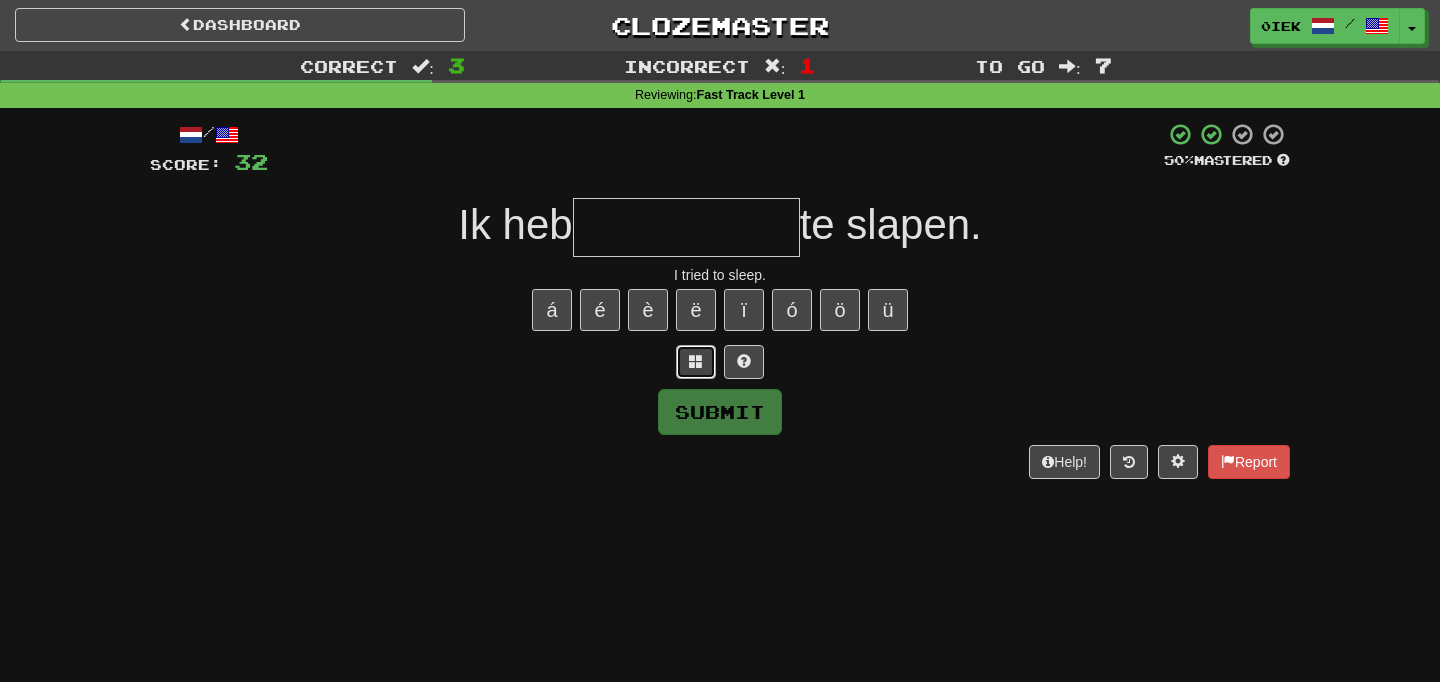 click at bounding box center [696, 361] 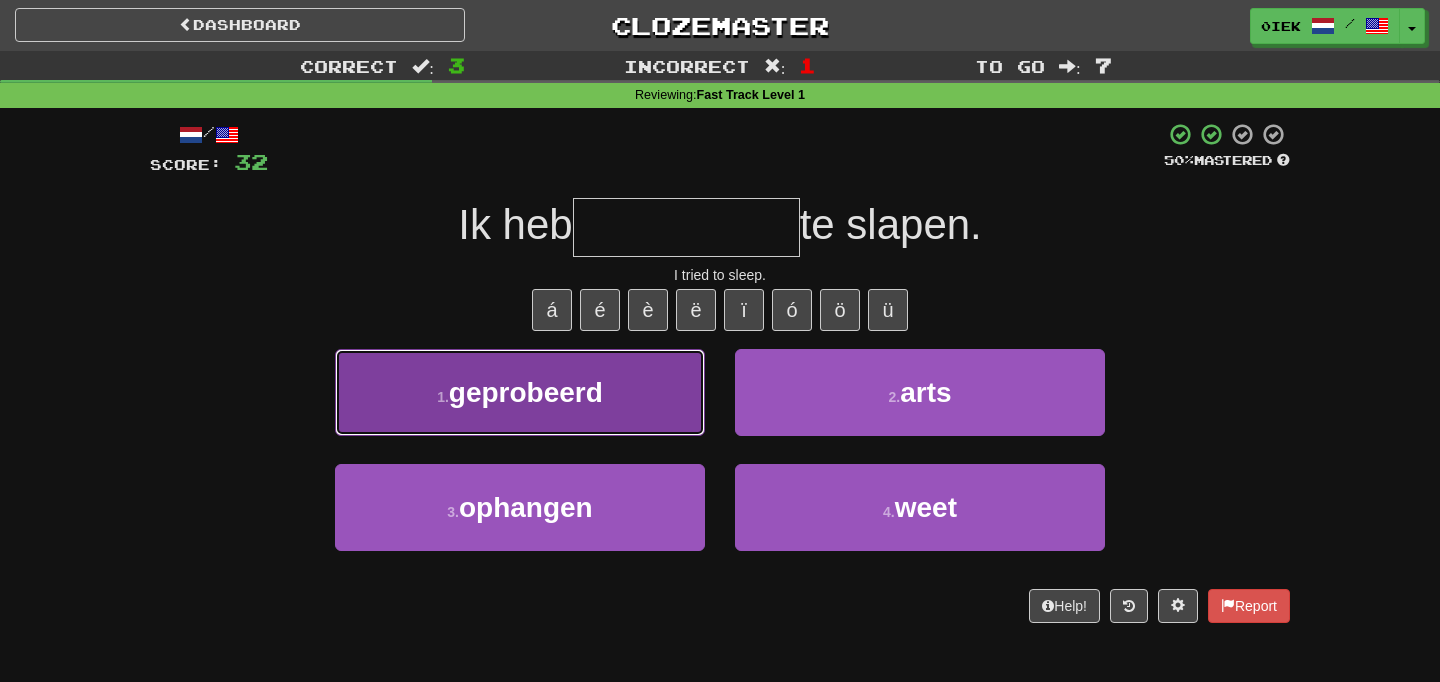 click on "1 .  geprobeerd" at bounding box center (520, 392) 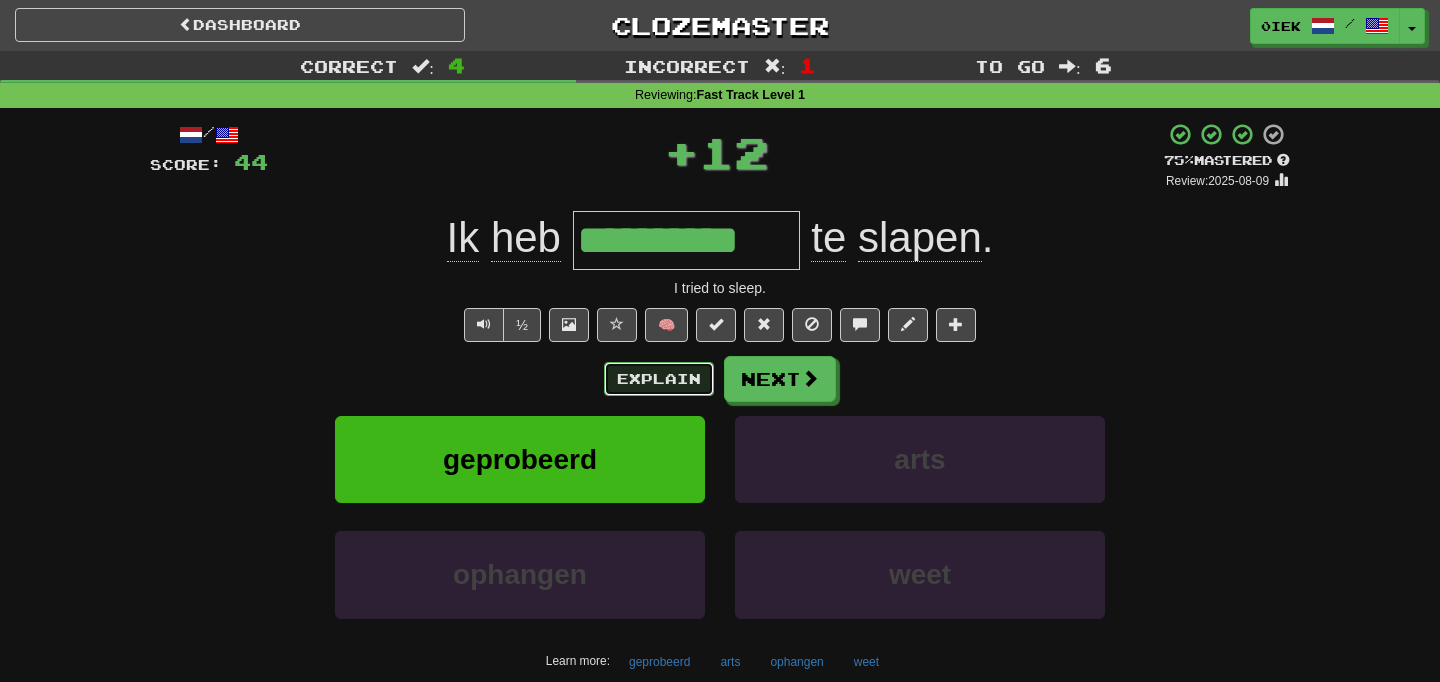 click on "Explain" at bounding box center (659, 379) 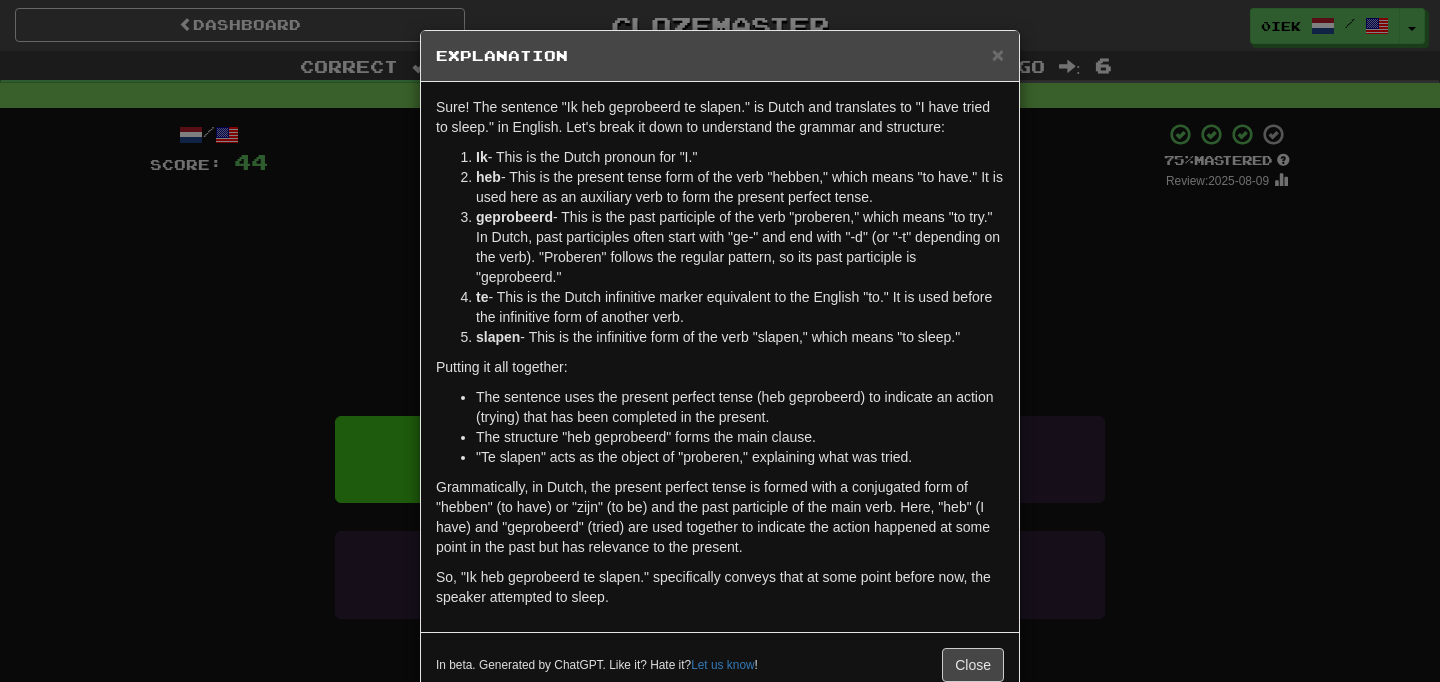 drag, startPoint x: 590, startPoint y: 220, endPoint x: 723, endPoint y: 282, distance: 146.74127 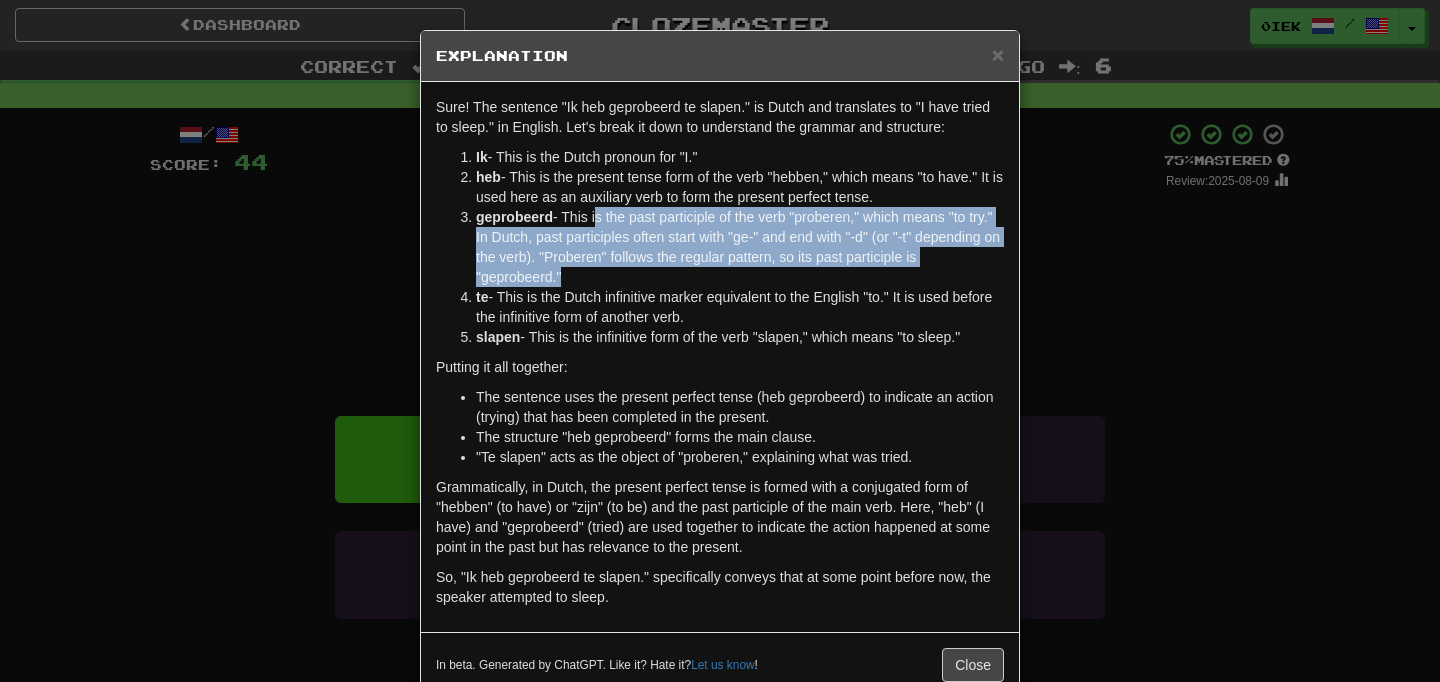 drag, startPoint x: 723, startPoint y: 282, endPoint x: 589, endPoint y: 215, distance: 149.81656 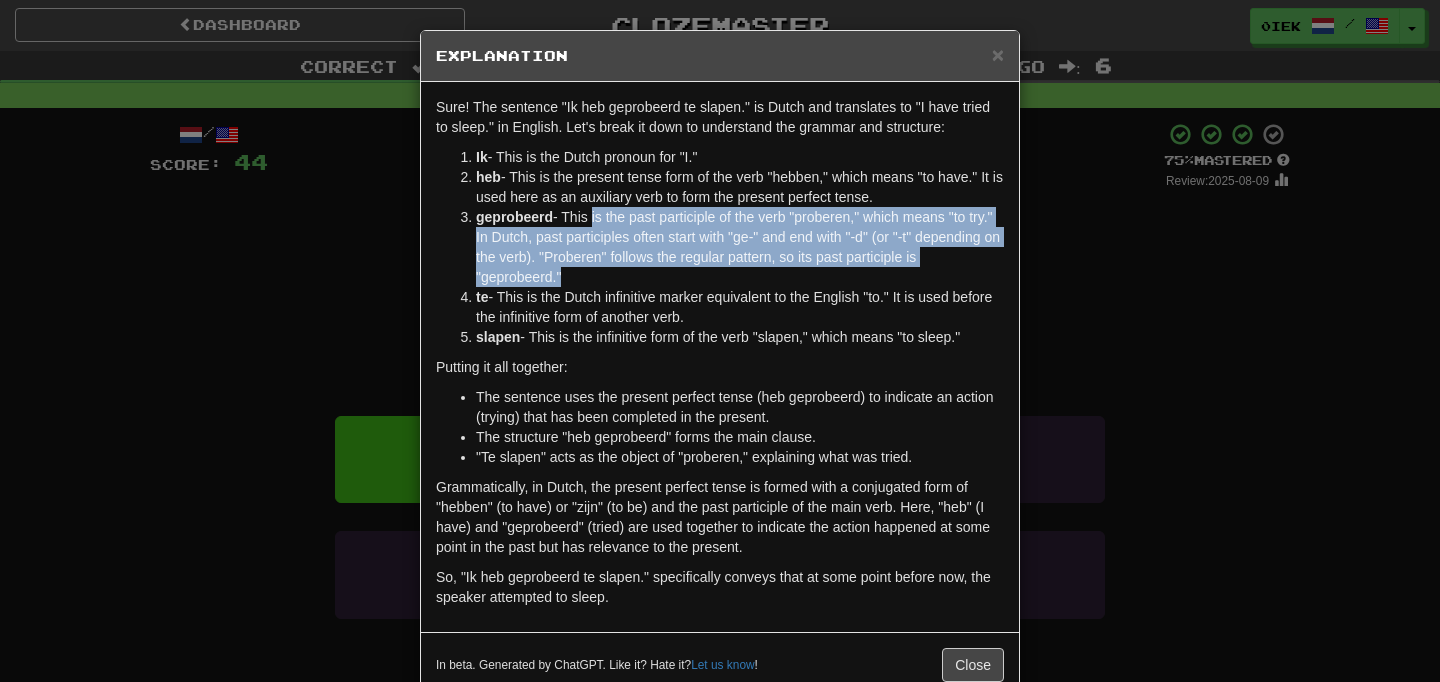 click on "geprobeerd  - This is the past participle of the verb "proberen," which means "to try." In Dutch, past participles often start with "ge-" and end with "-d" (or "-t" depending on the verb). "Proberen" follows the regular pattern, so its past participle is "geprobeerd."" at bounding box center (740, 247) 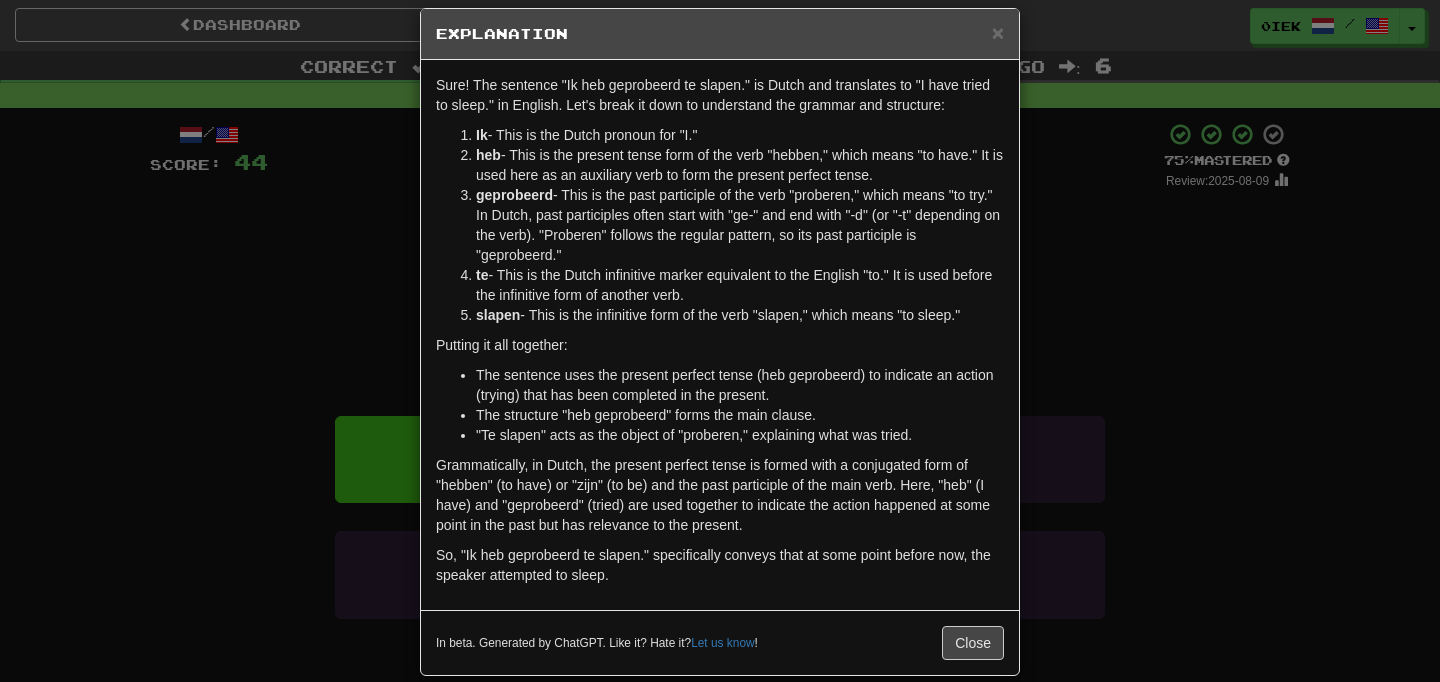 scroll, scrollTop: 26, scrollLeft: 0, axis: vertical 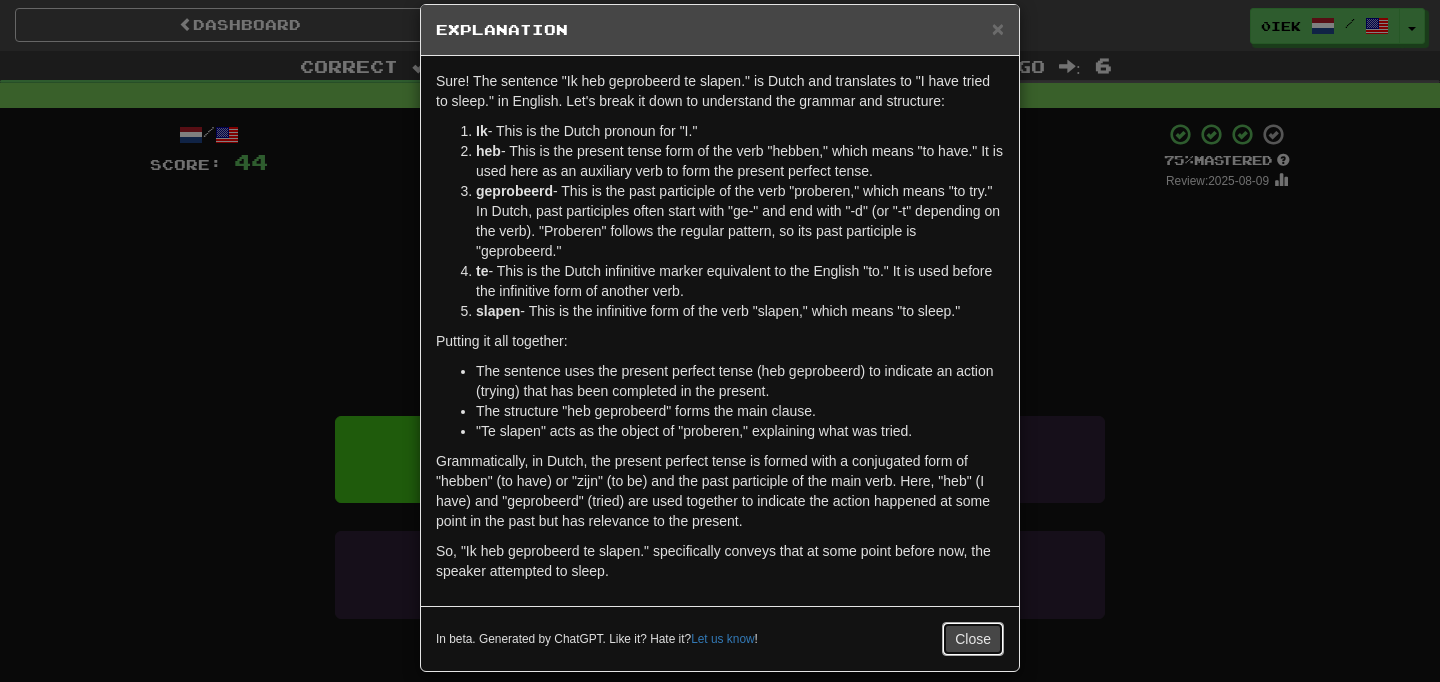 click on "Close" at bounding box center [973, 639] 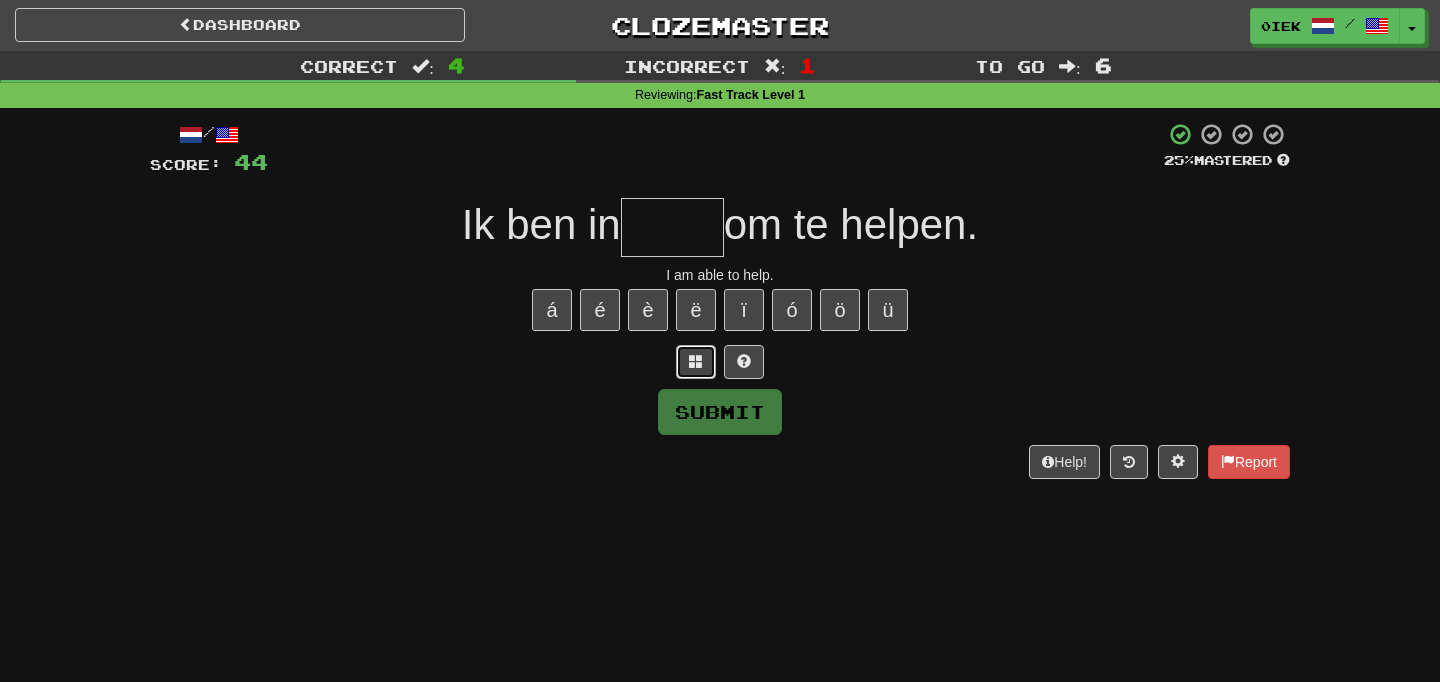 click at bounding box center (696, 362) 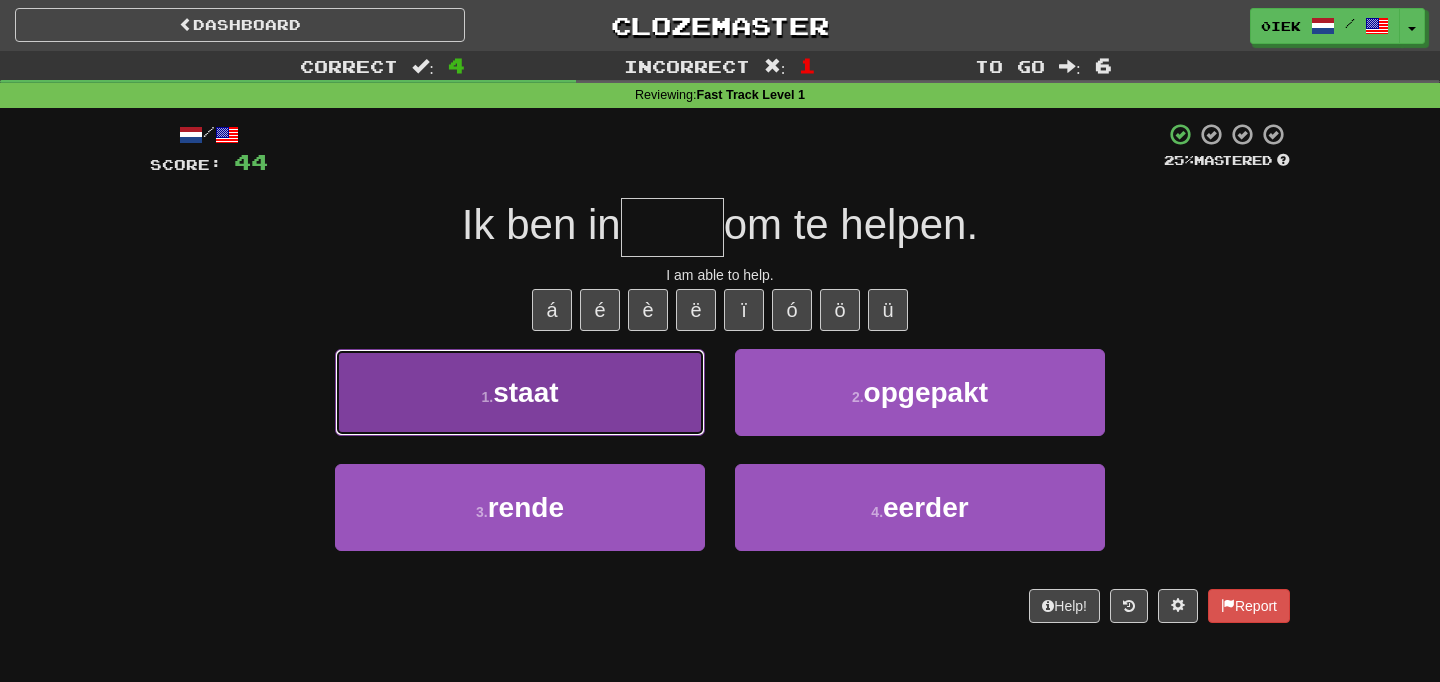 click on "1 .  staat" at bounding box center [520, 392] 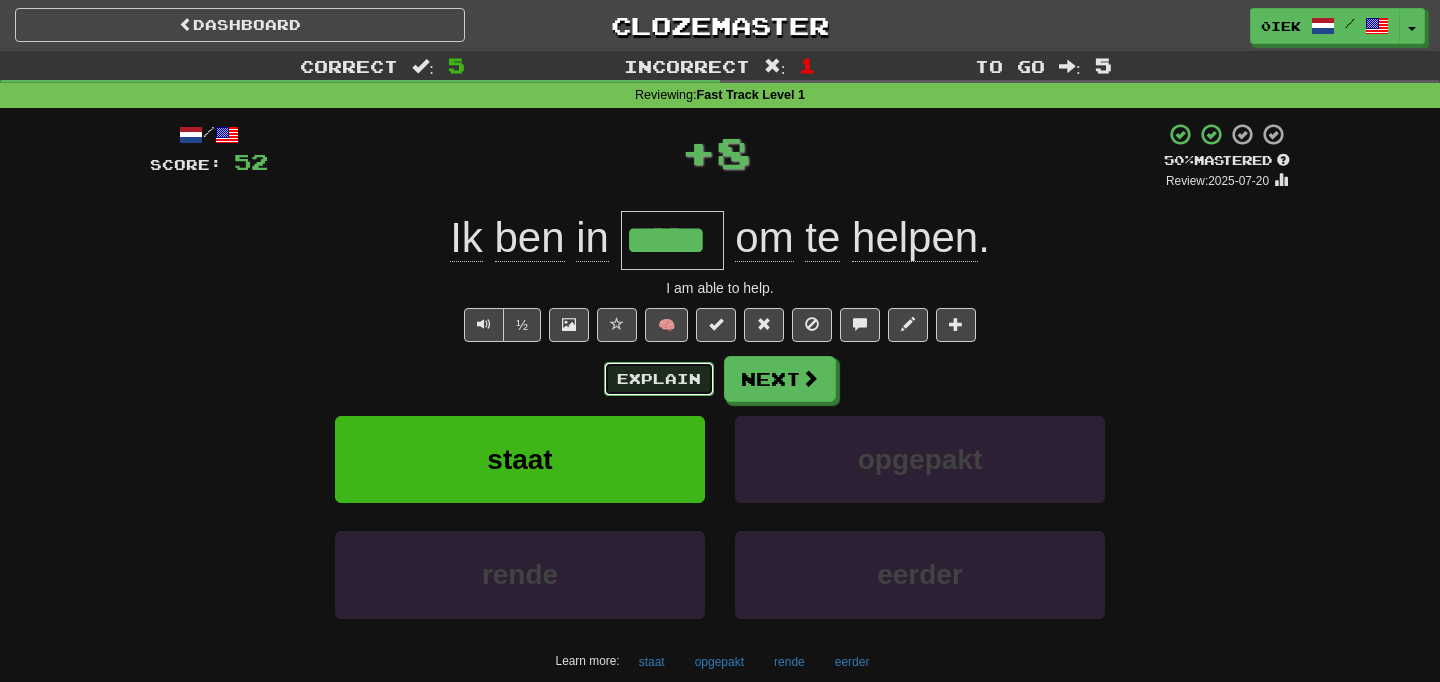 click on "Explain" at bounding box center [659, 379] 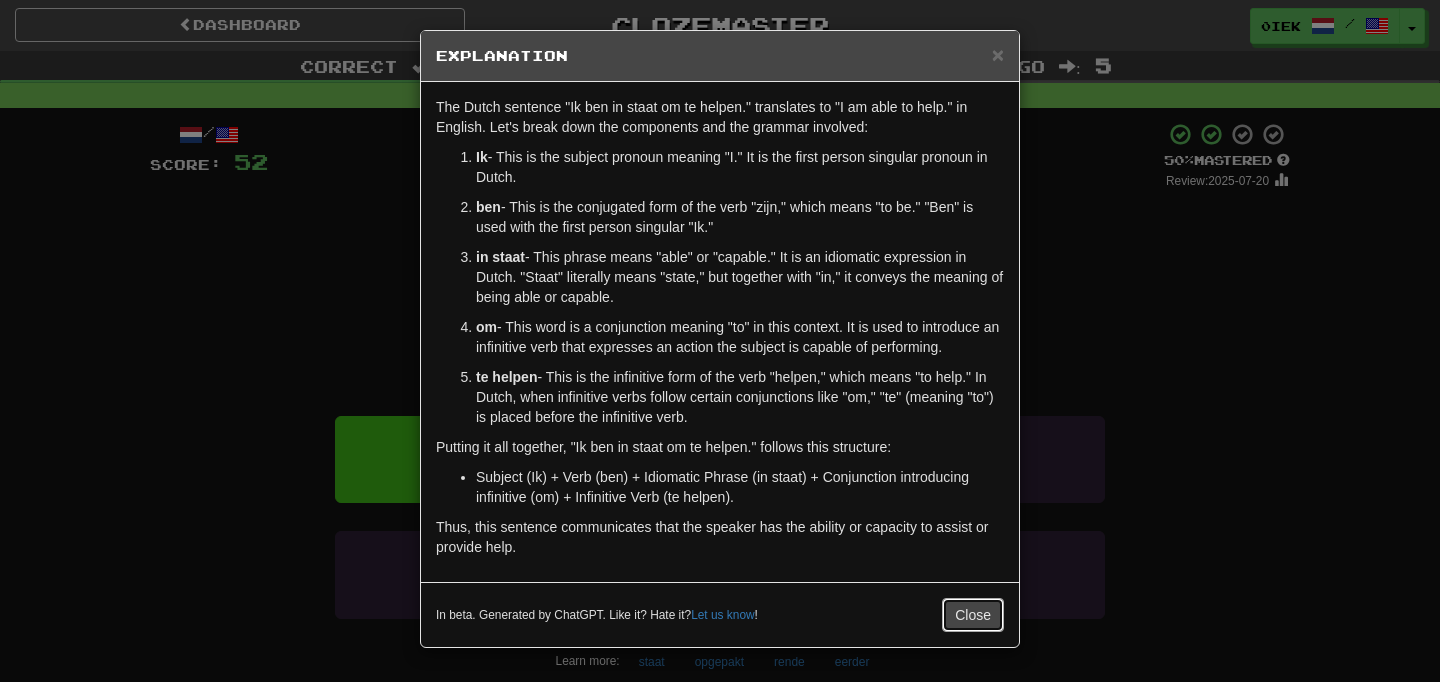 click on "Close" at bounding box center [973, 615] 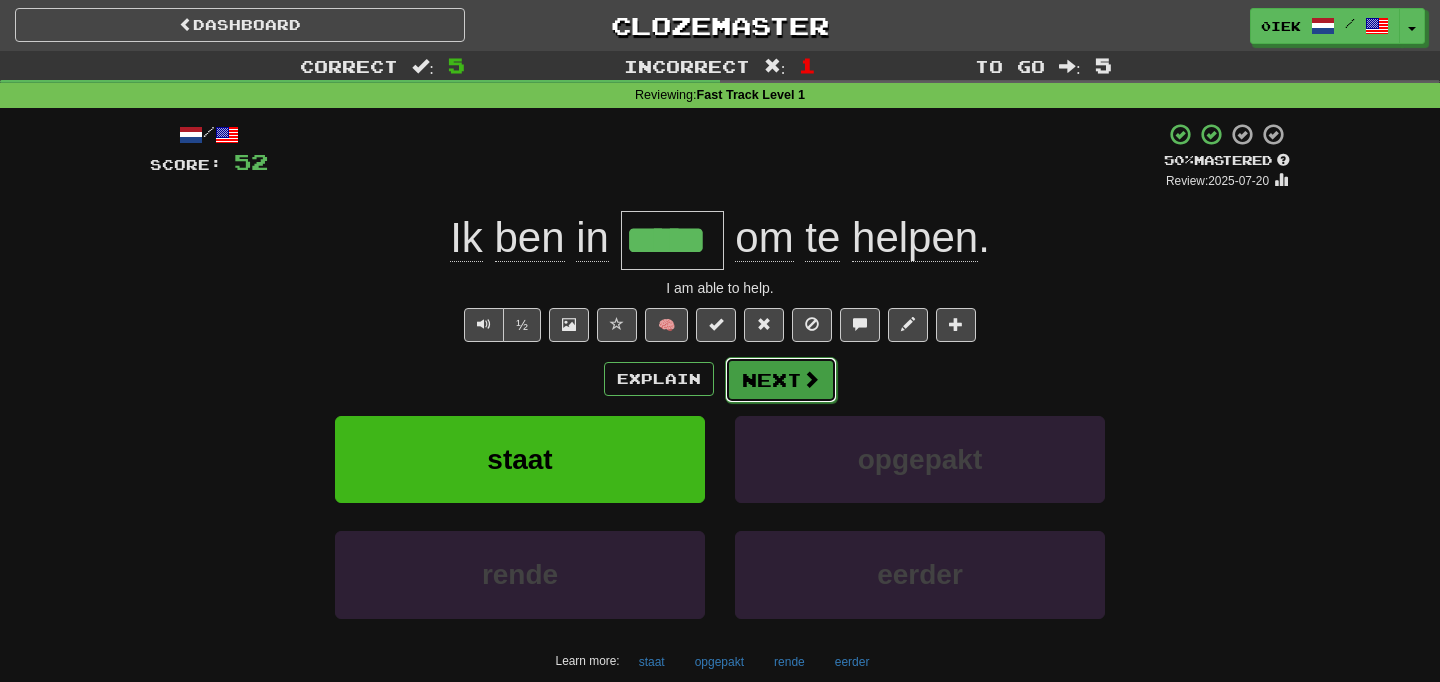 click at bounding box center [811, 379] 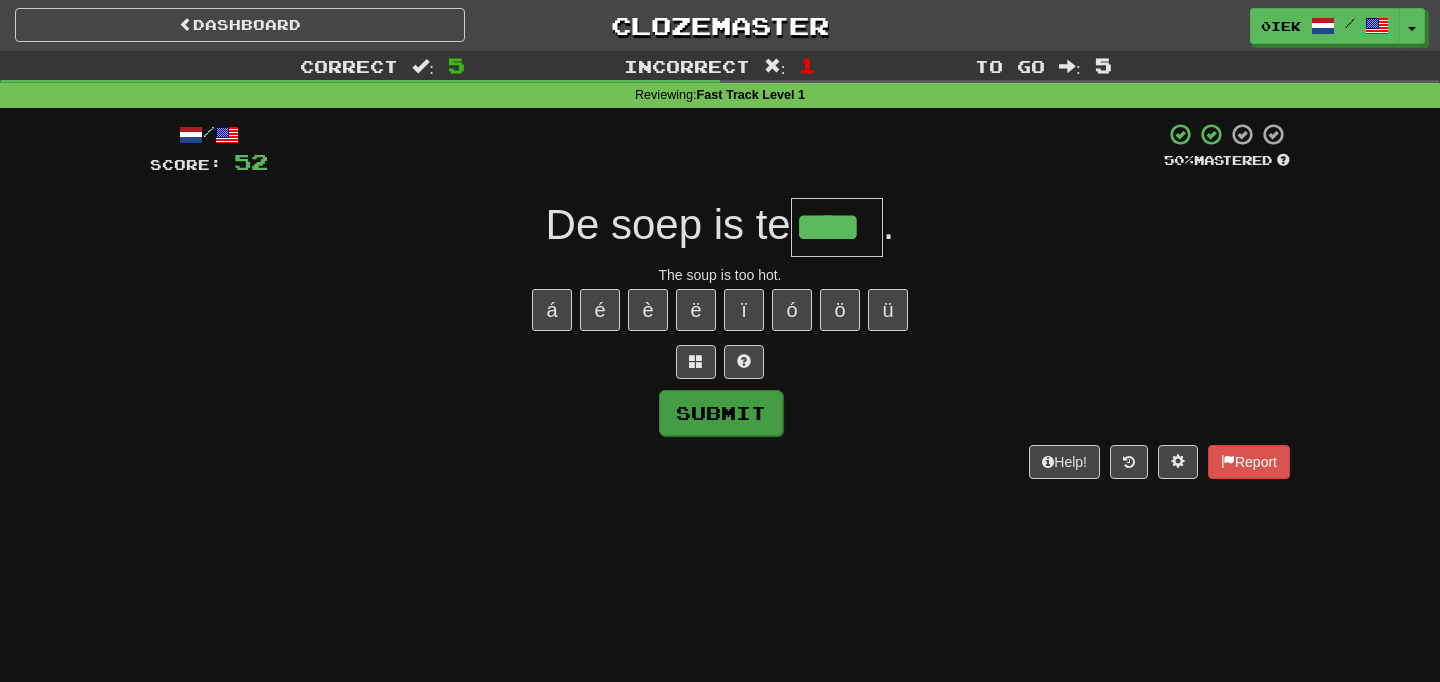 type on "****" 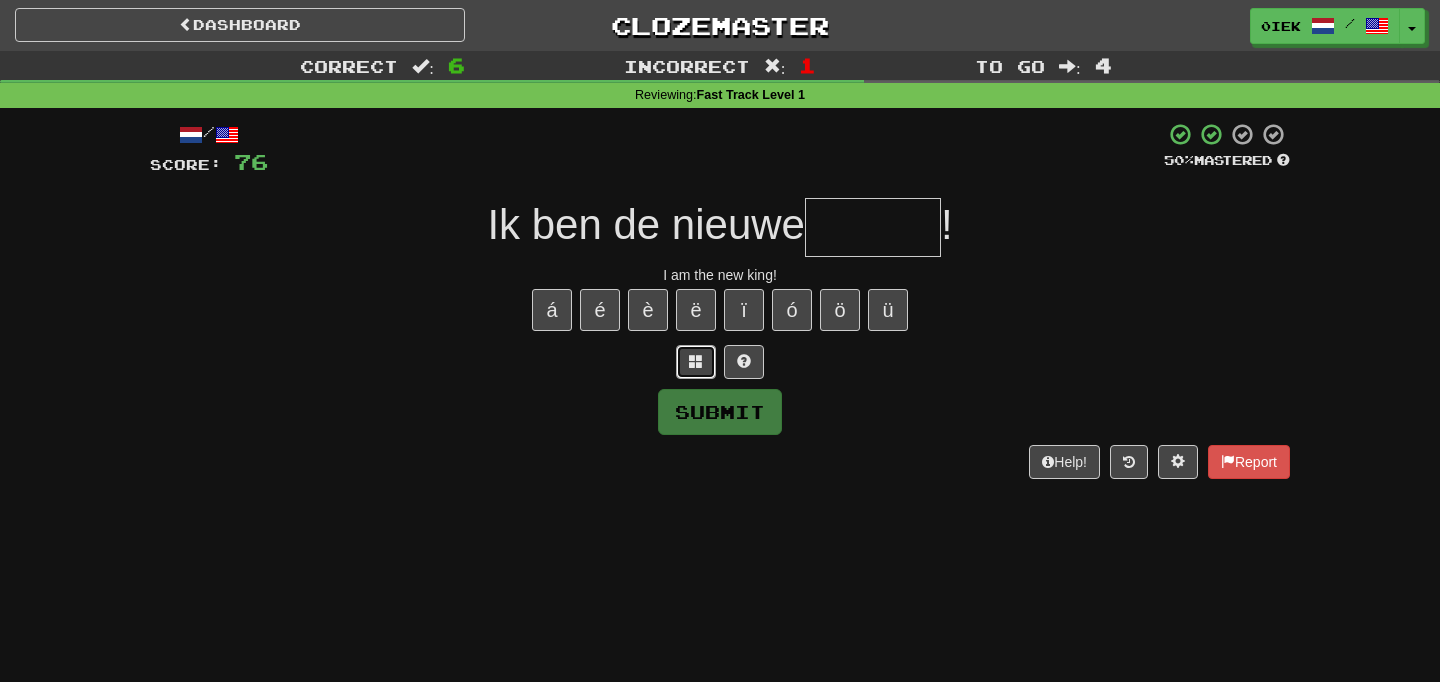 click at bounding box center (696, 361) 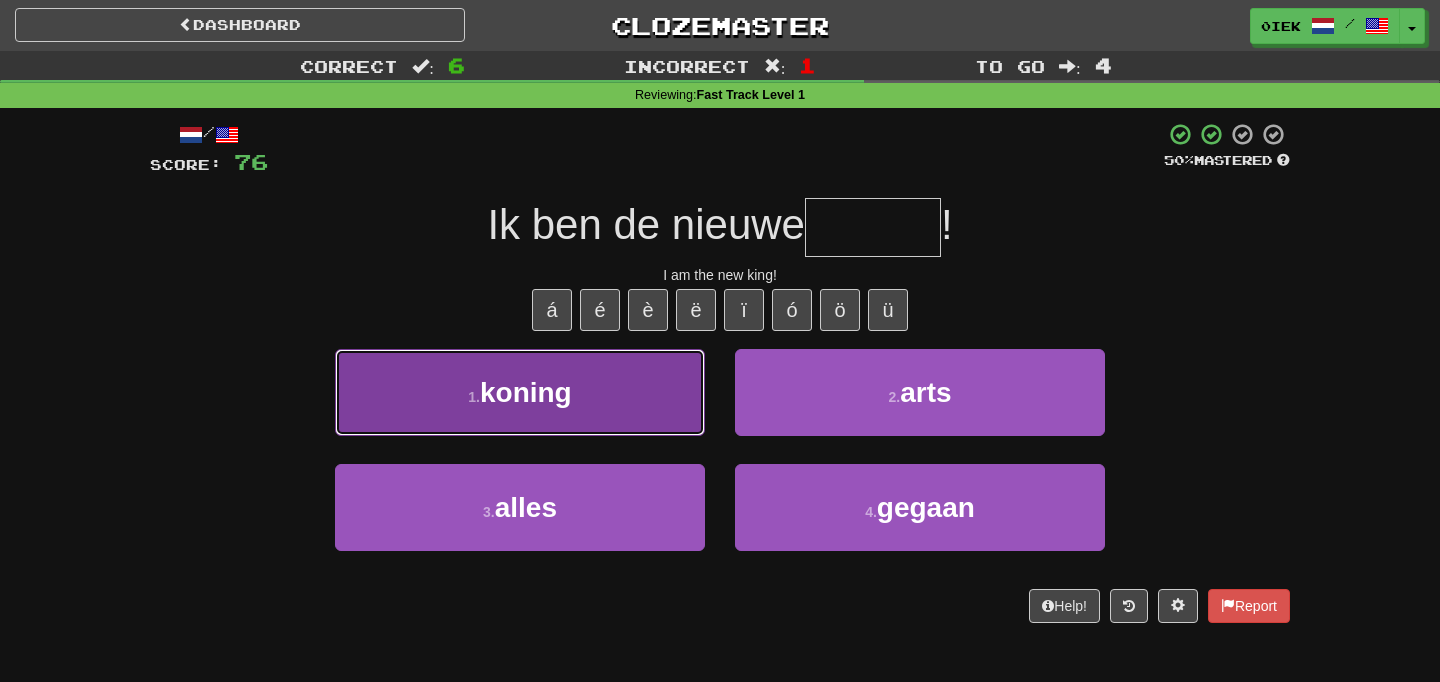 click on "1 .  [PERSON_NAME]" at bounding box center (520, 392) 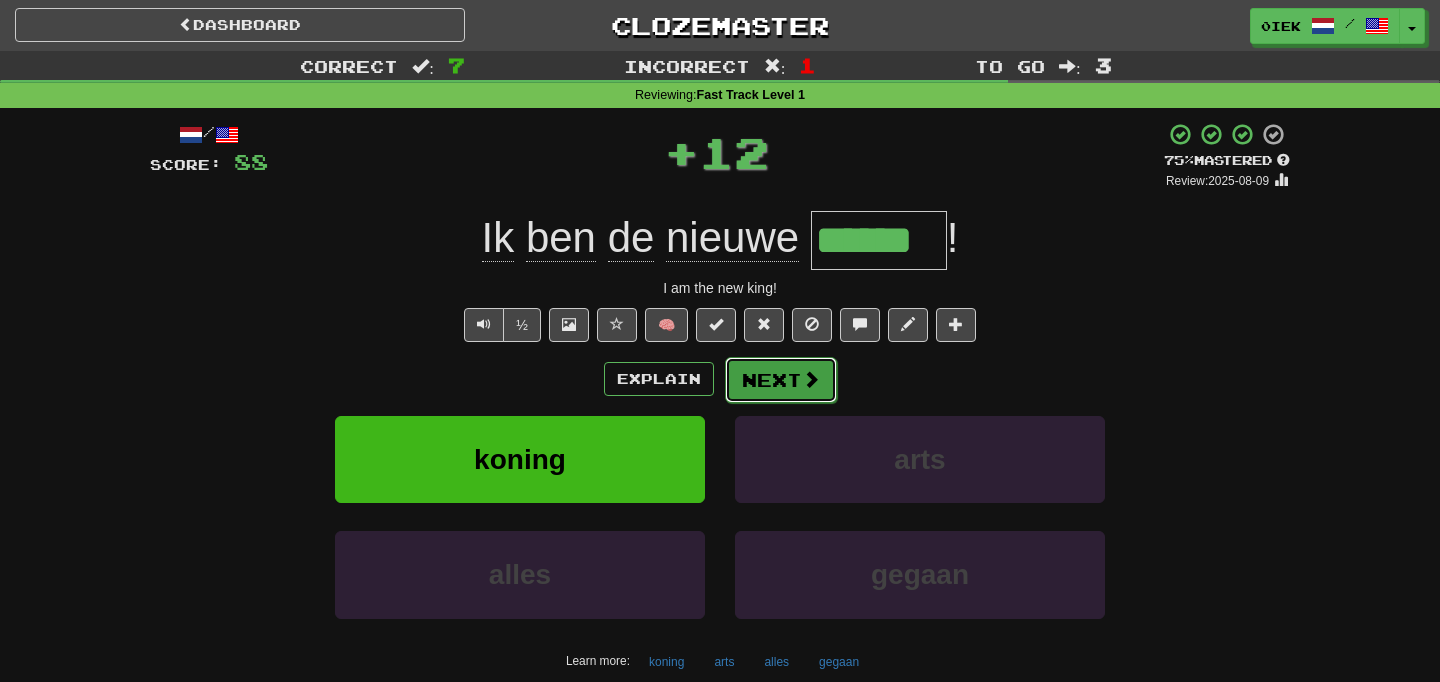 click at bounding box center (811, 379) 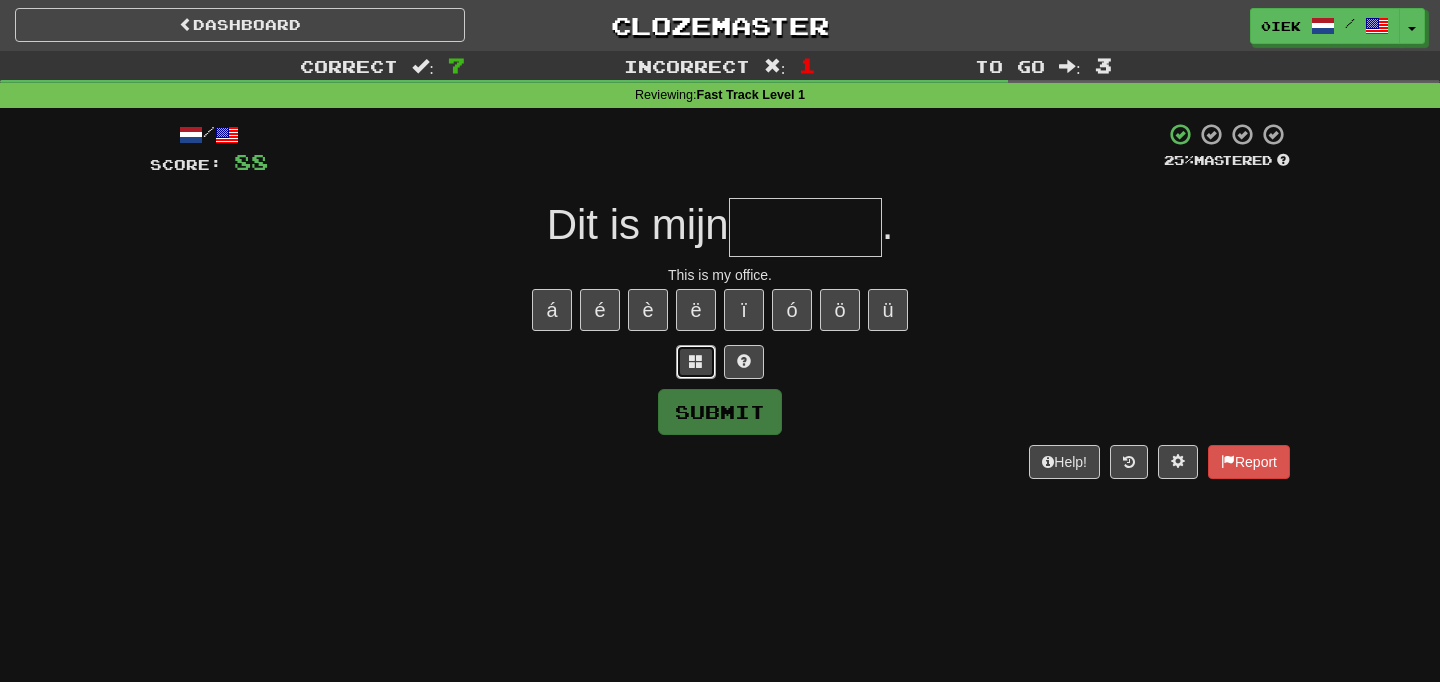 click at bounding box center (696, 362) 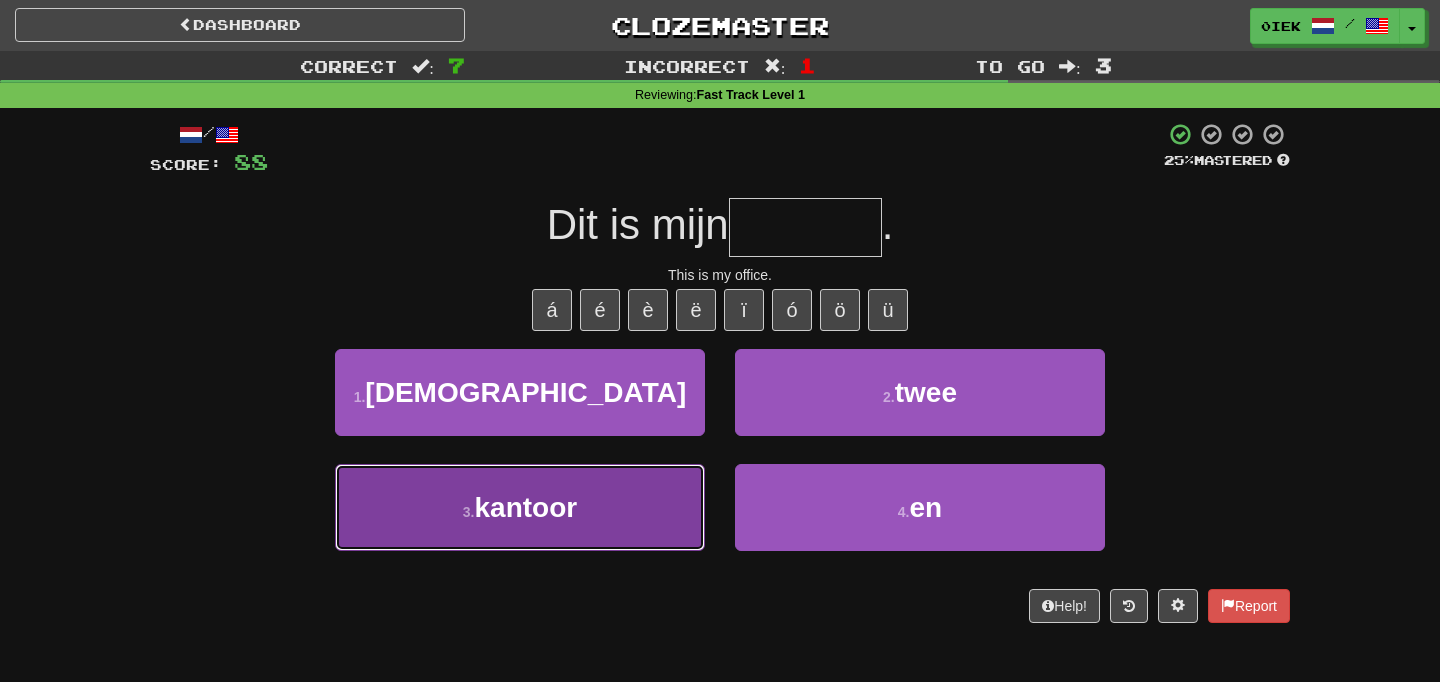 click on "3 .  [GEOGRAPHIC_DATA]" at bounding box center [520, 507] 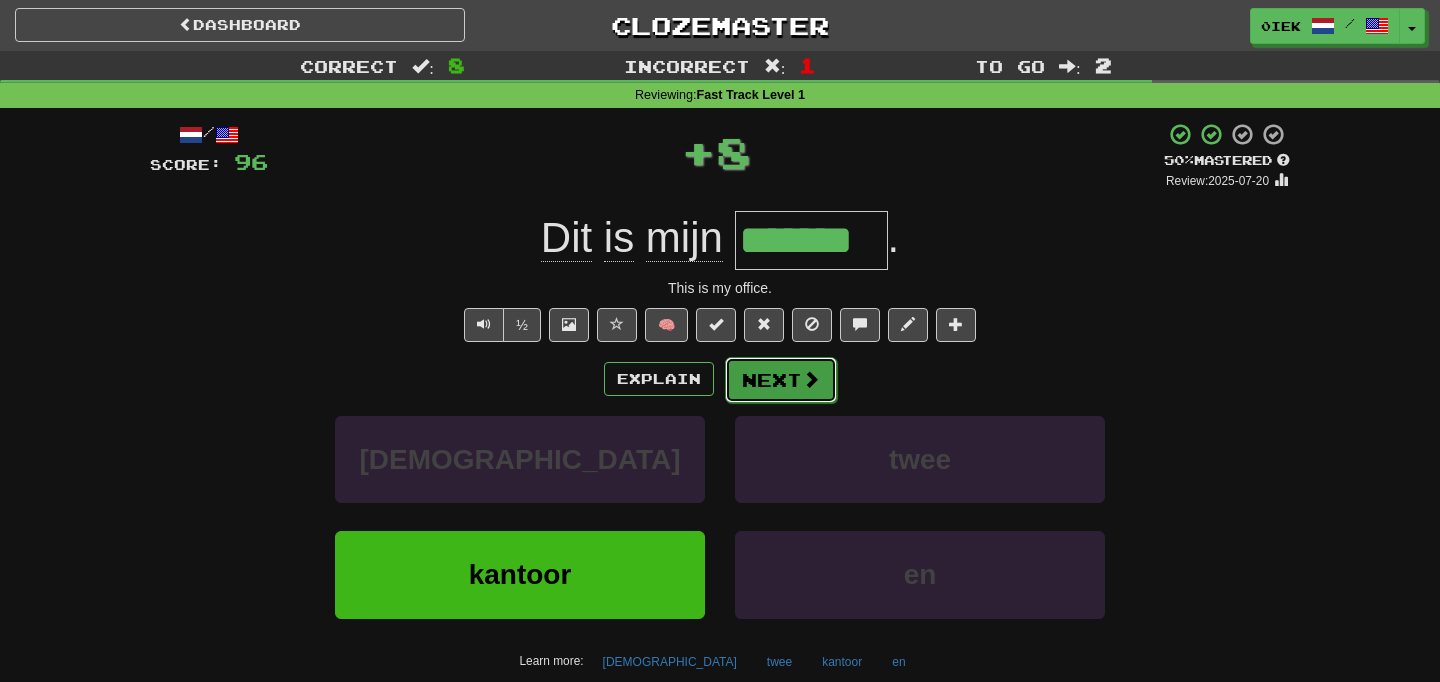 click on "Next" at bounding box center (781, 380) 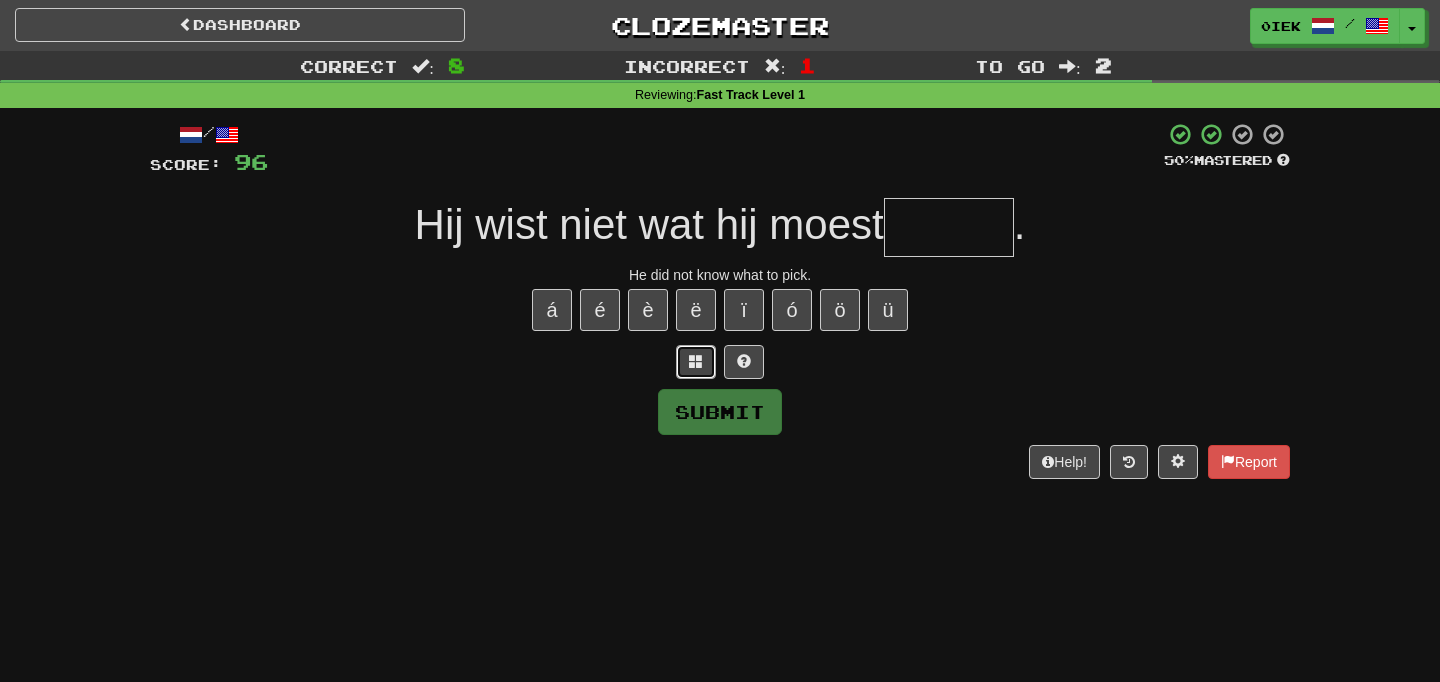 click at bounding box center [696, 362] 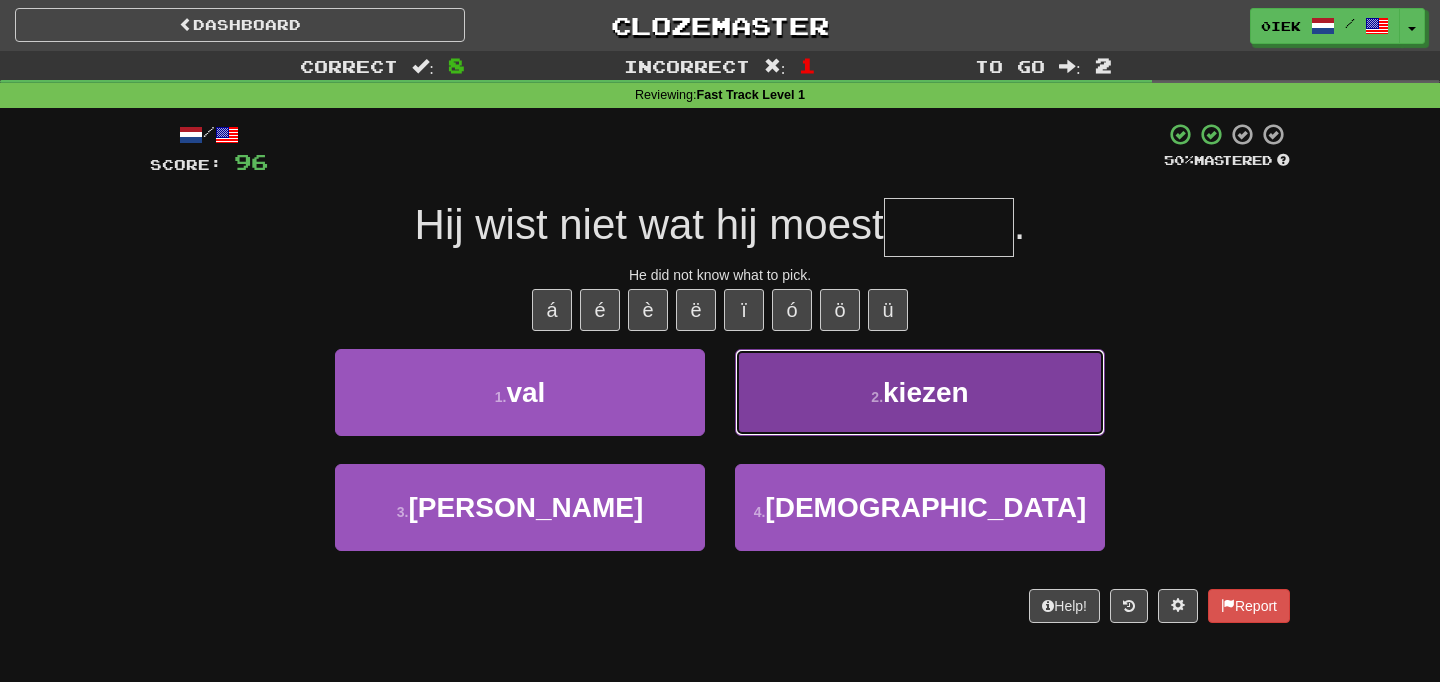 click on "2 .  kiezen" at bounding box center [920, 392] 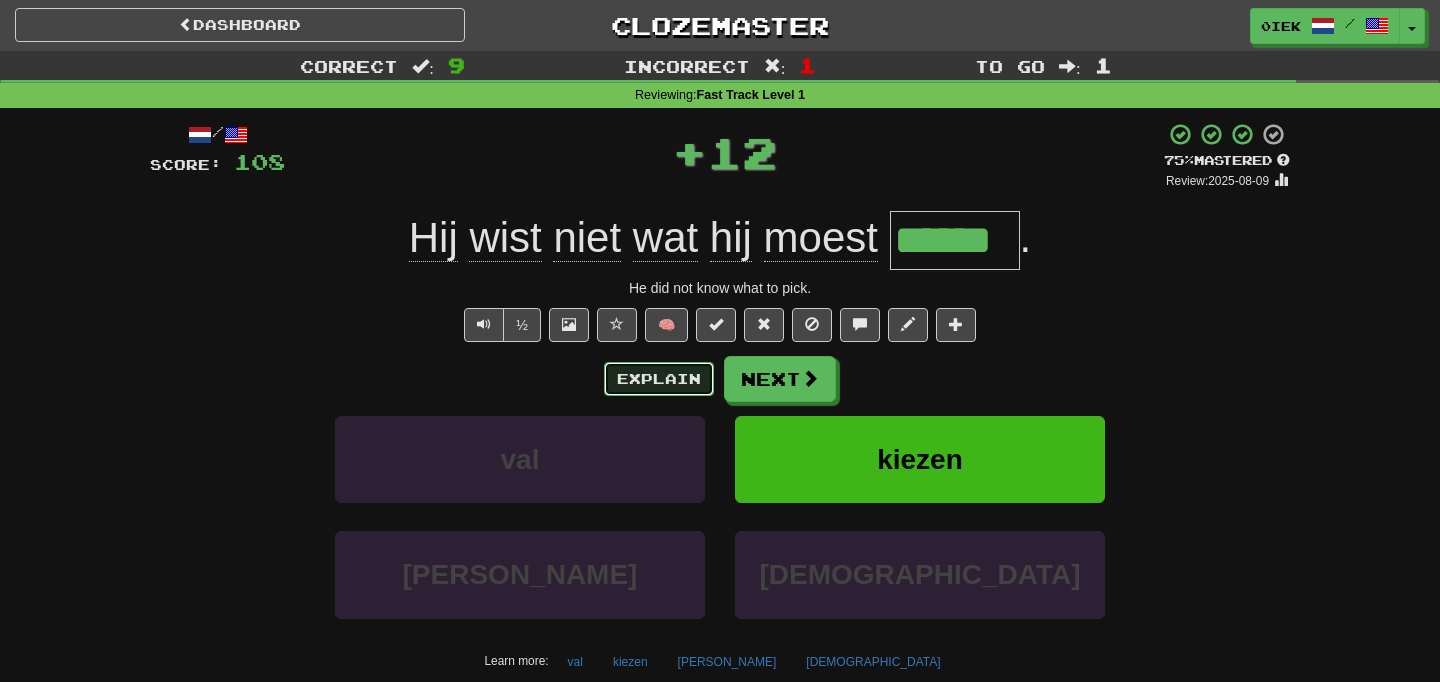 click on "Explain" at bounding box center [659, 379] 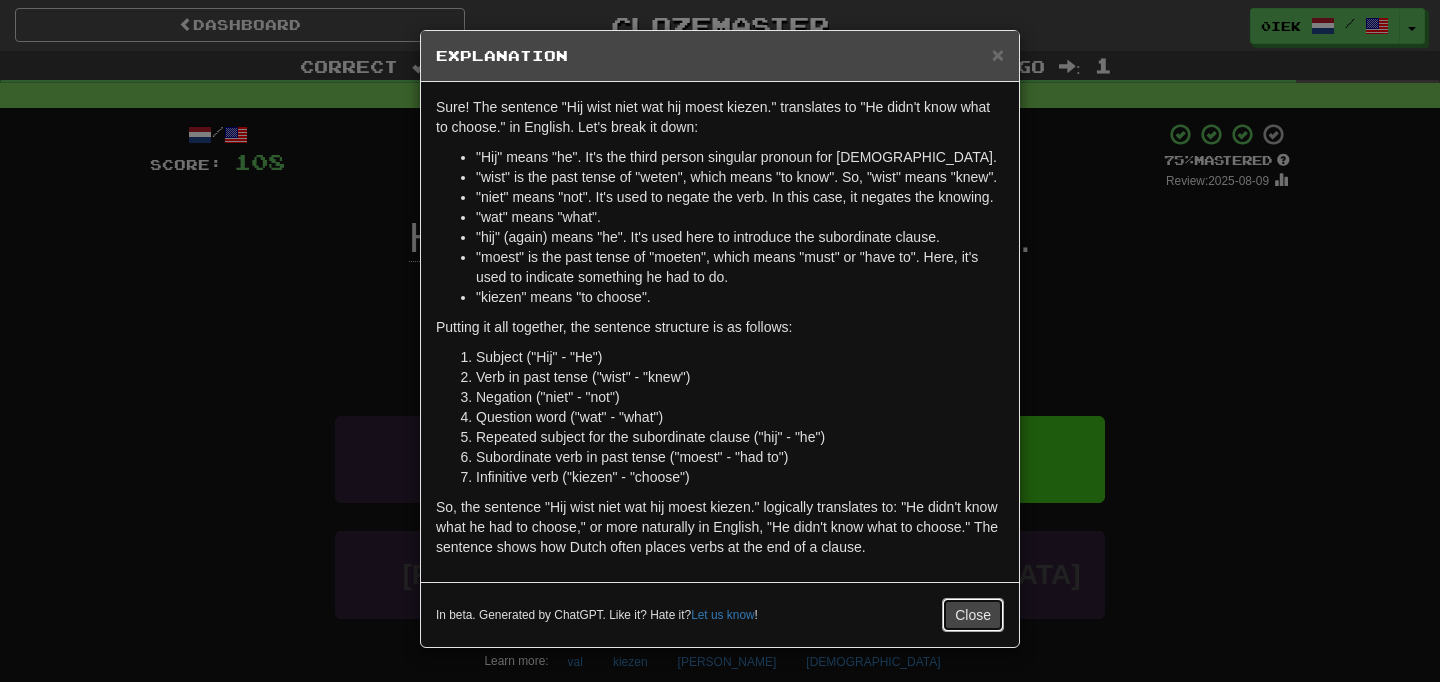 click on "Close" at bounding box center [973, 615] 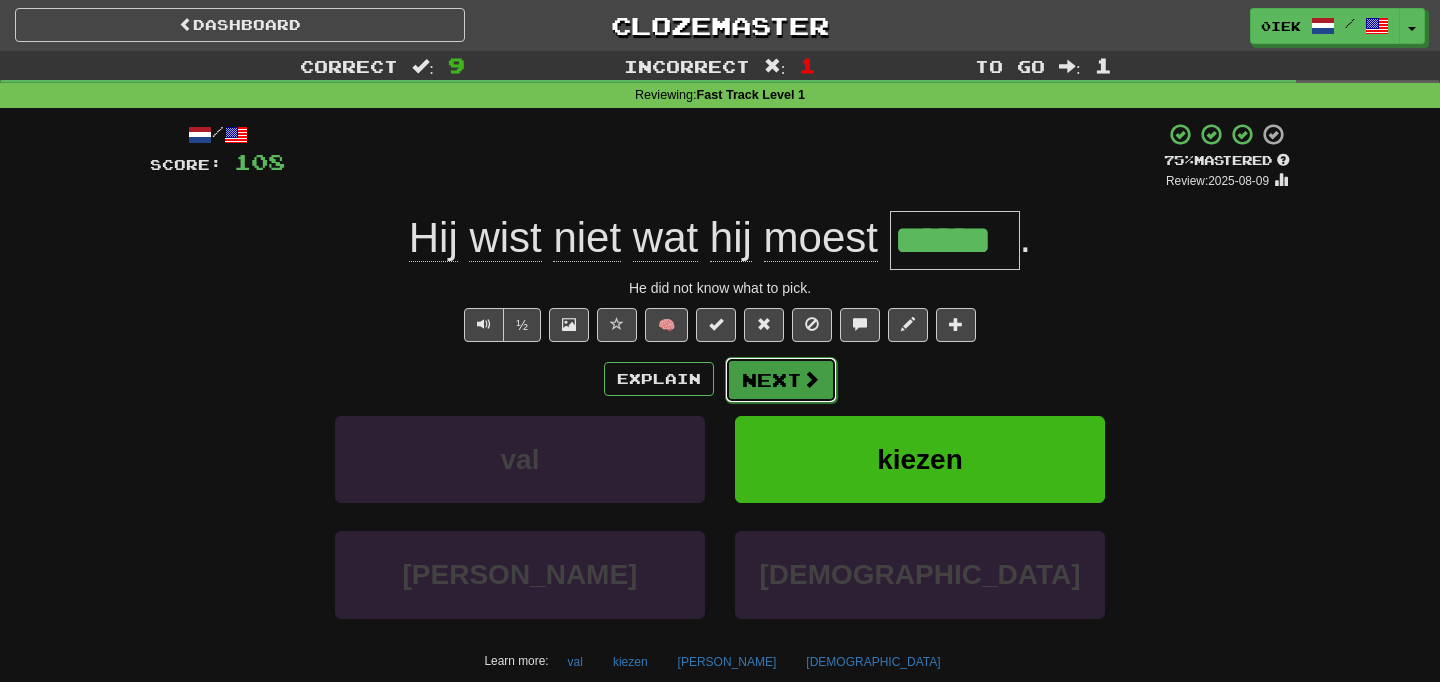 click on "Next" at bounding box center (781, 380) 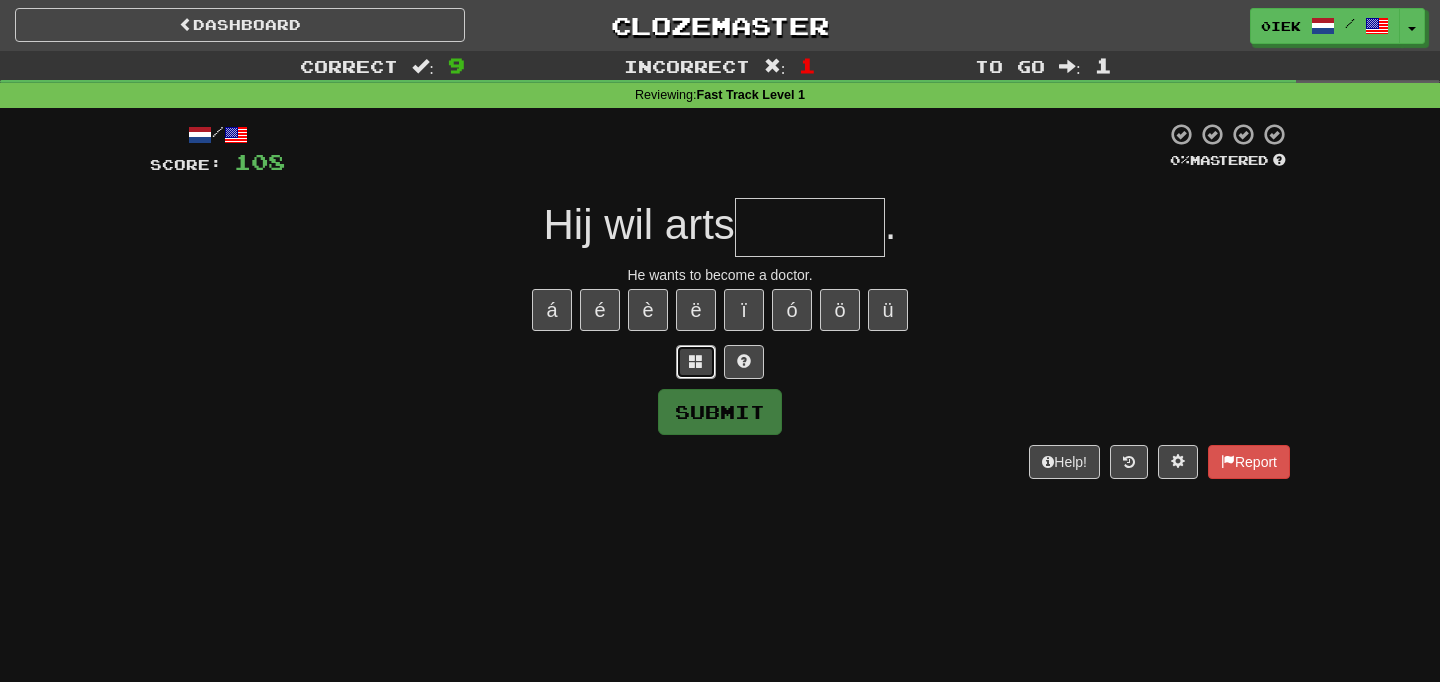 click at bounding box center (696, 361) 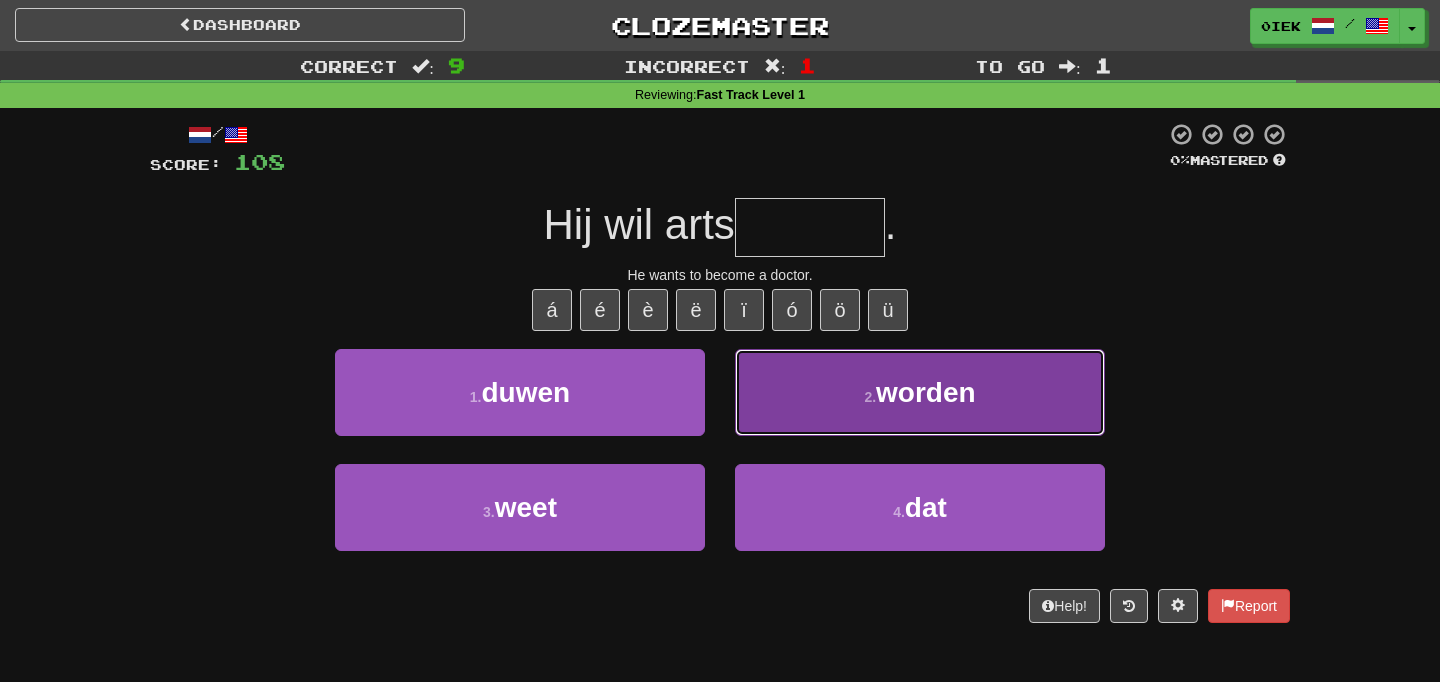click on "2 .  [PERSON_NAME]" at bounding box center [920, 392] 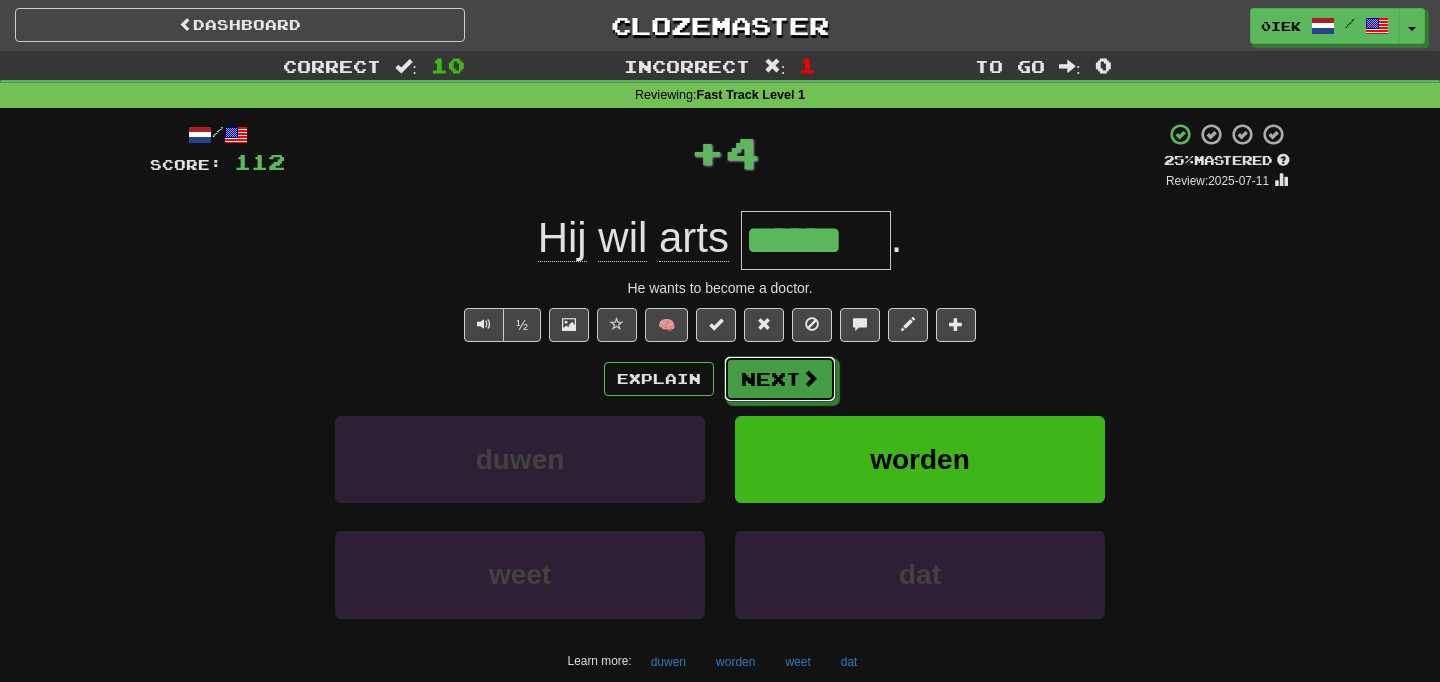 click at bounding box center [810, 378] 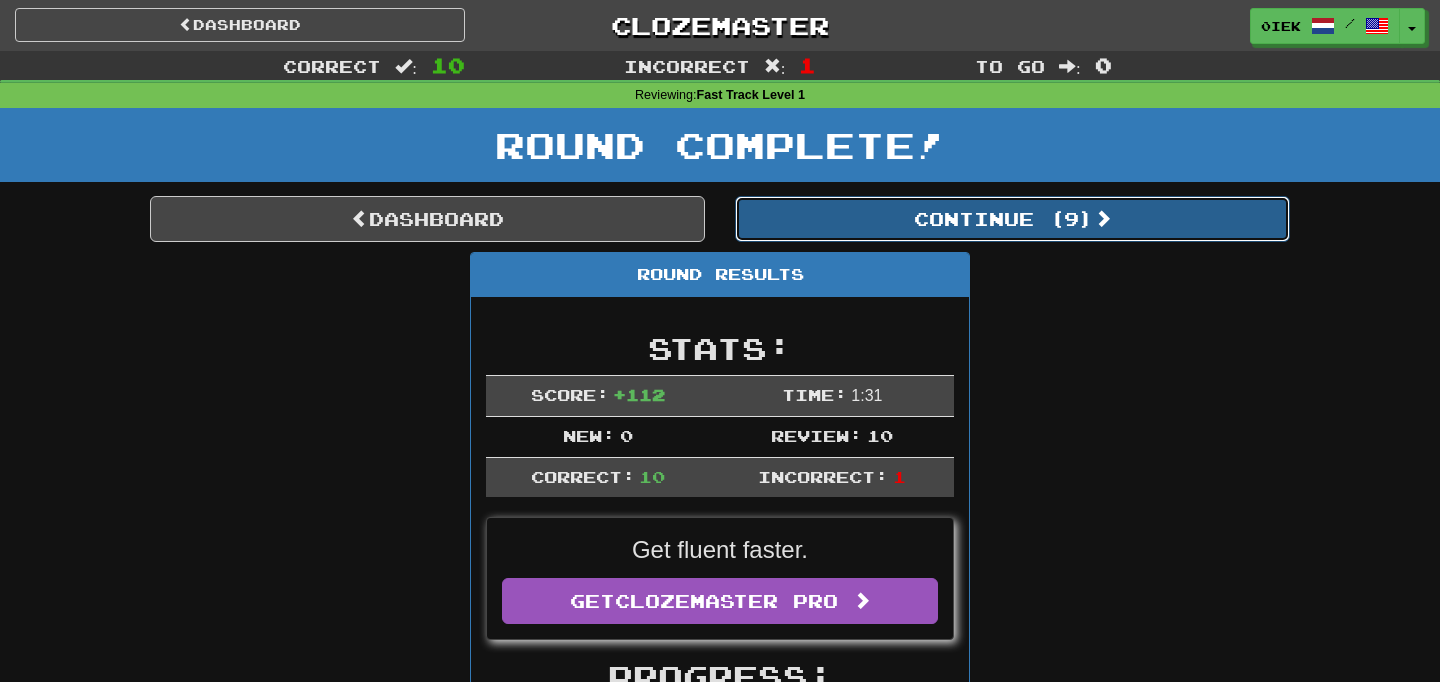 click on "Continue ( 9 )" at bounding box center [1012, 219] 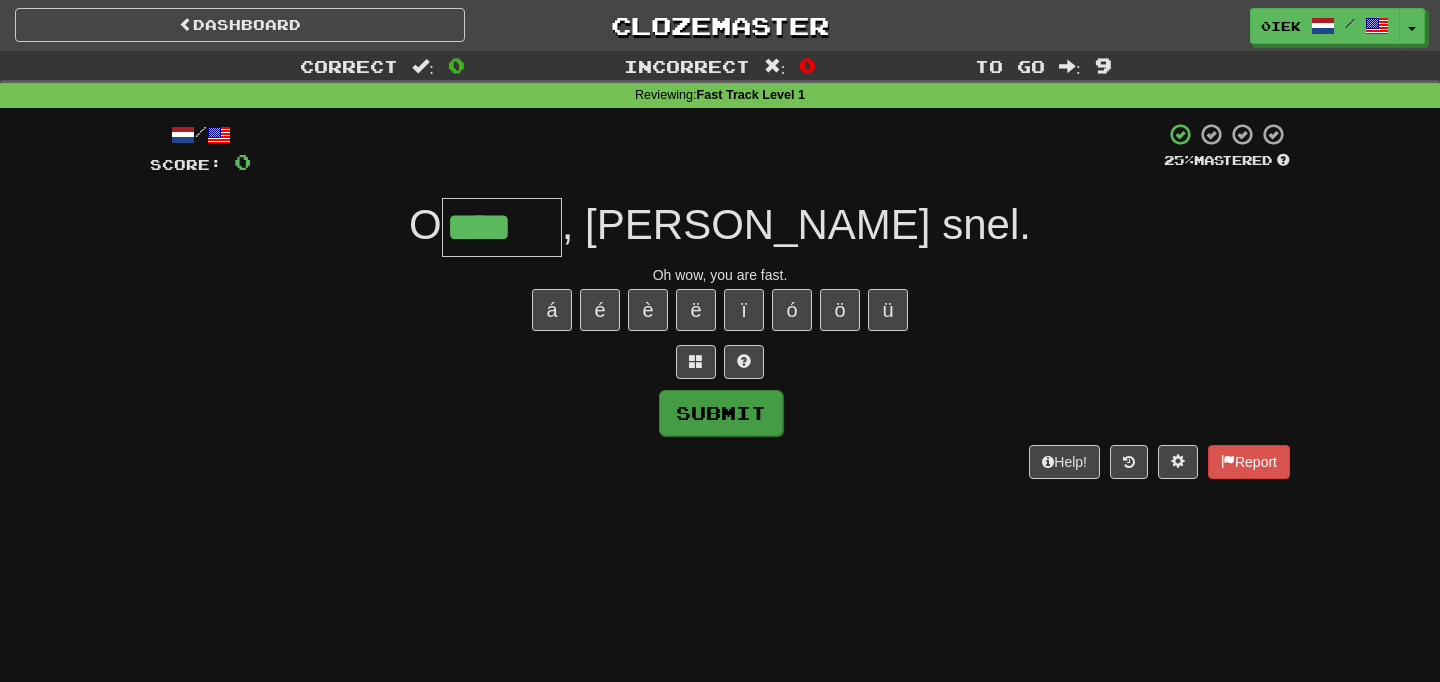 type on "****" 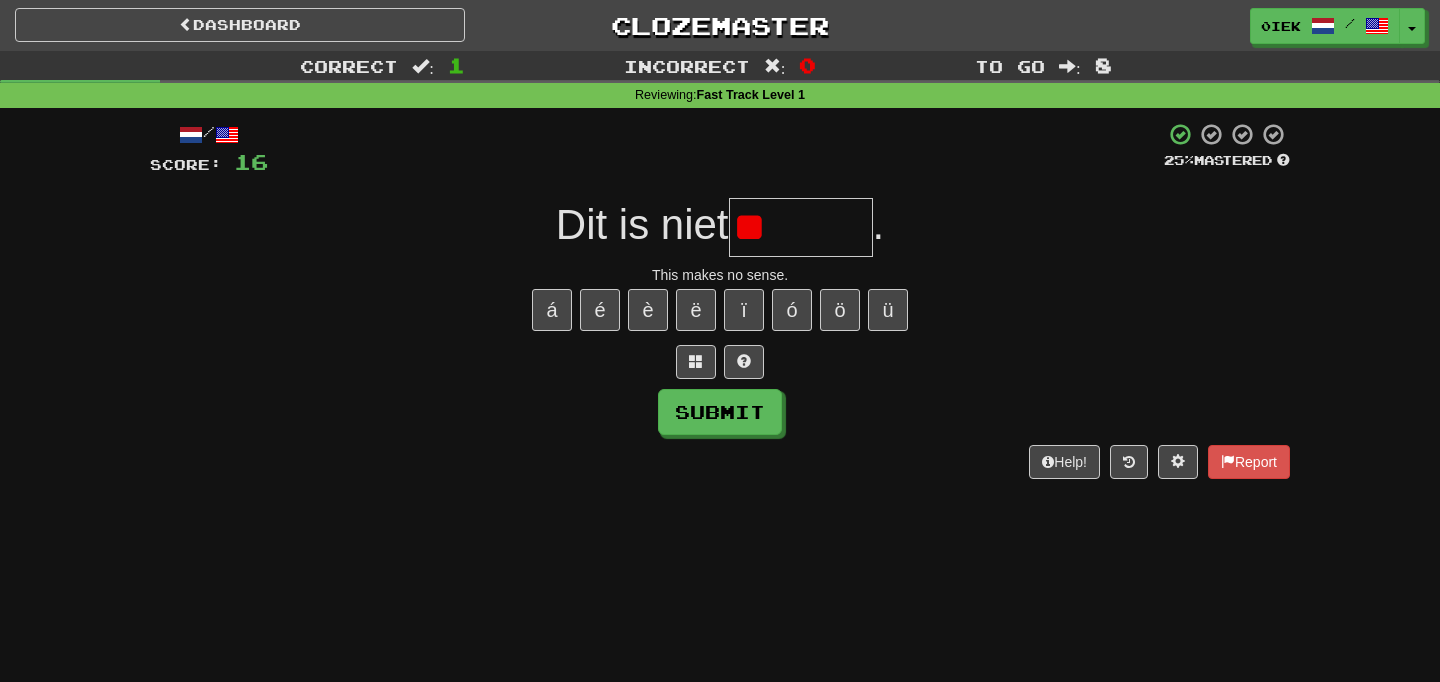 type on "*" 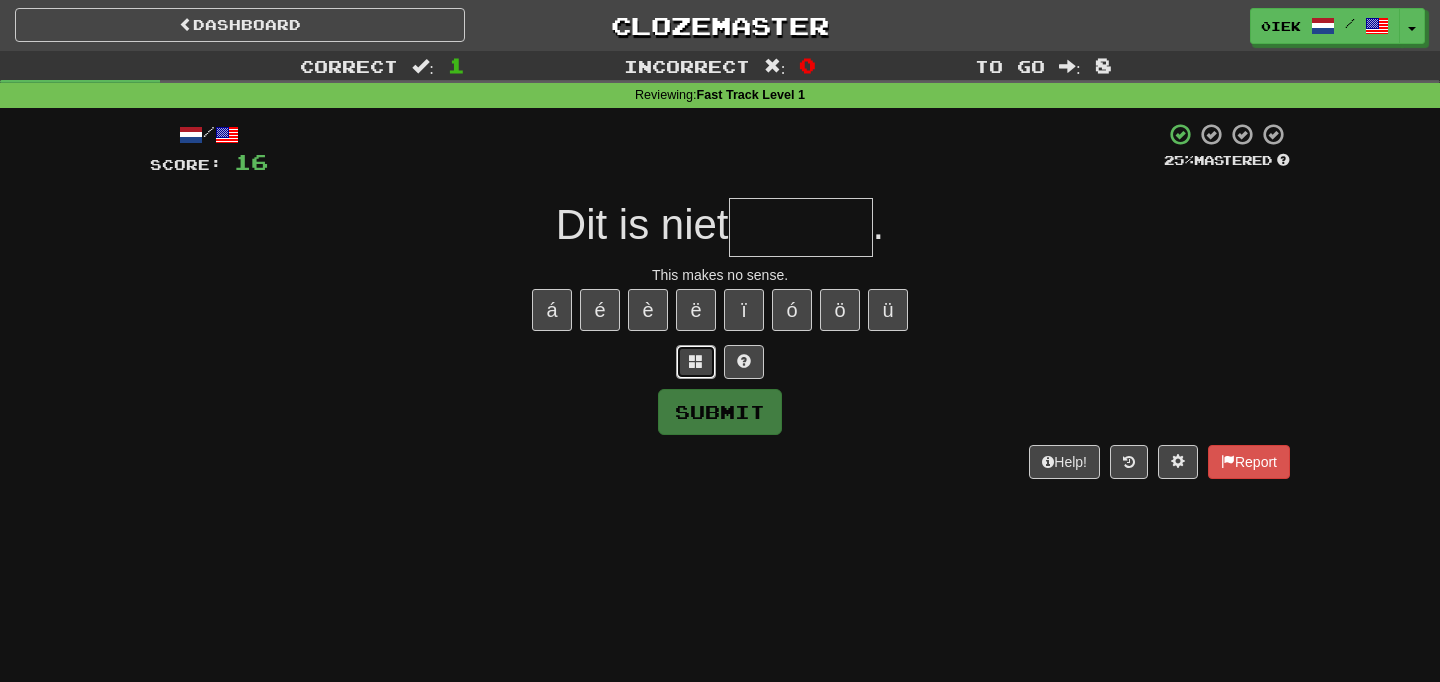 click at bounding box center (696, 362) 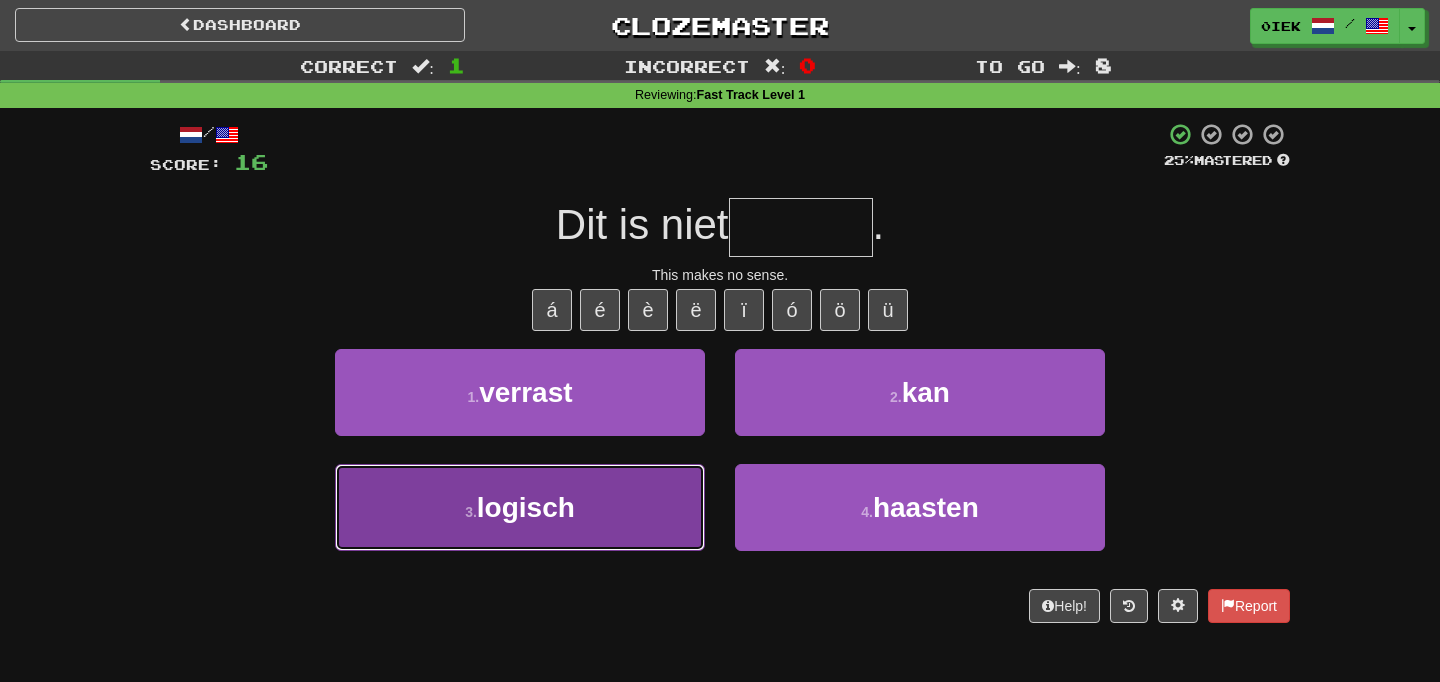 click on "3 .  logisch" at bounding box center [520, 507] 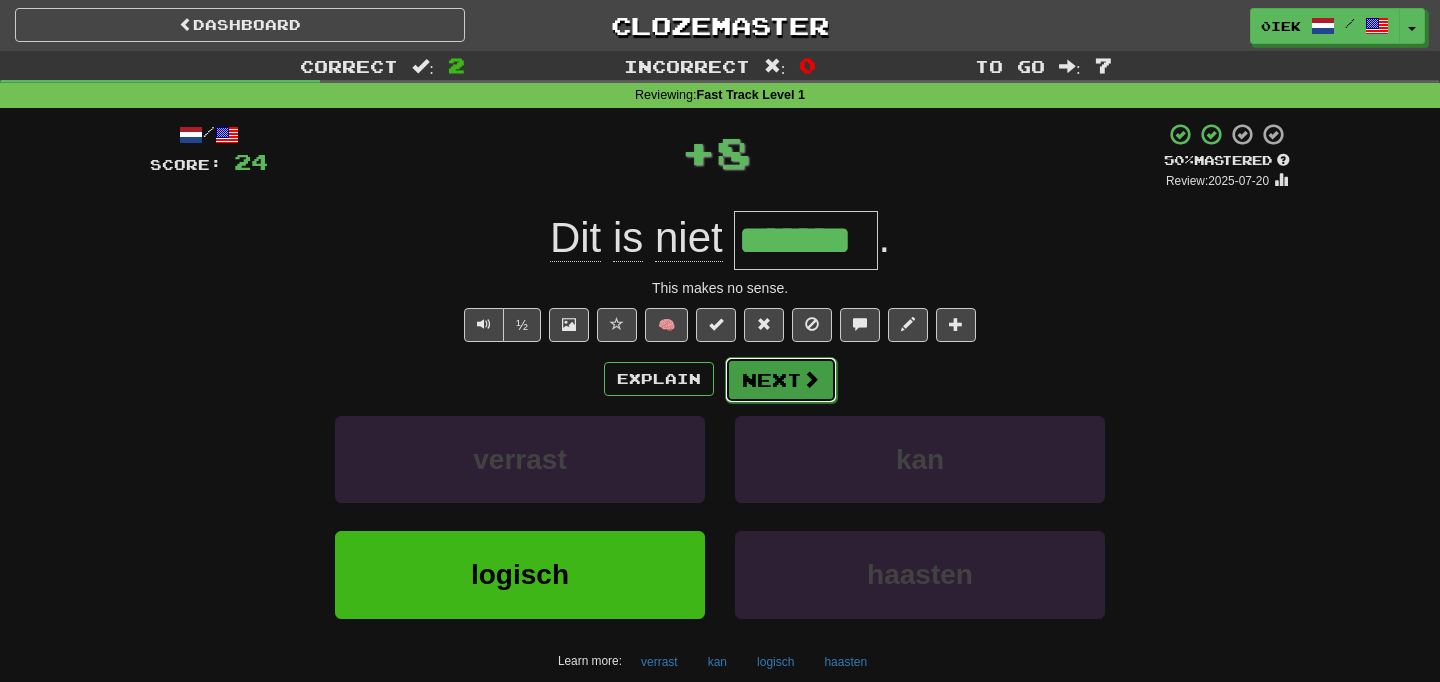 click on "Next" at bounding box center [781, 380] 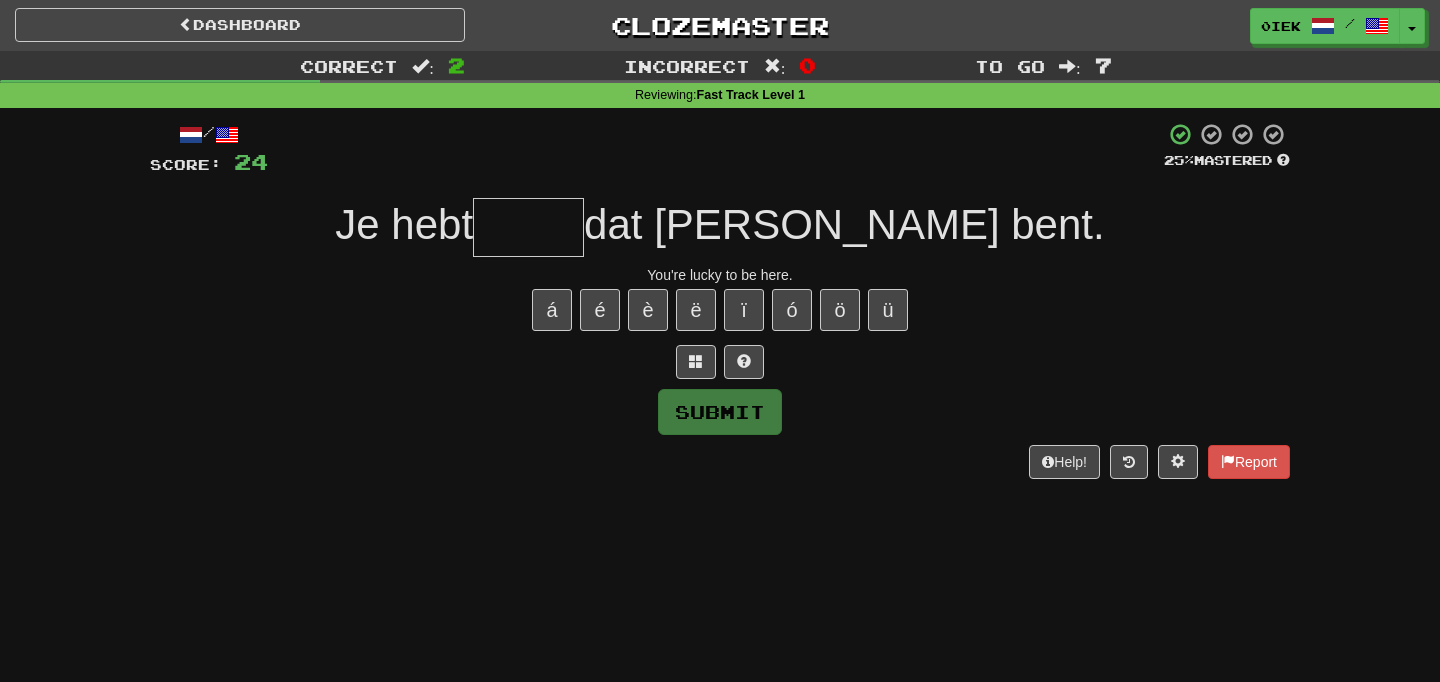 type on "*" 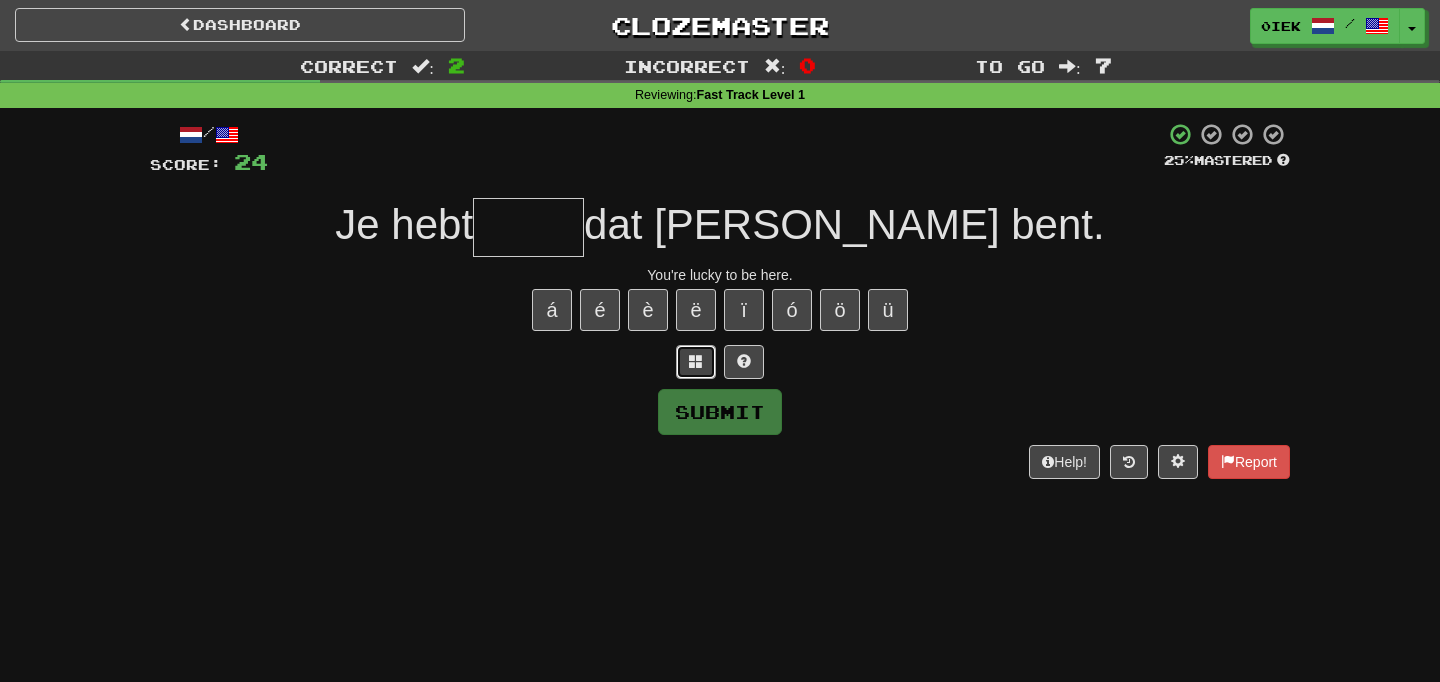 click at bounding box center (696, 362) 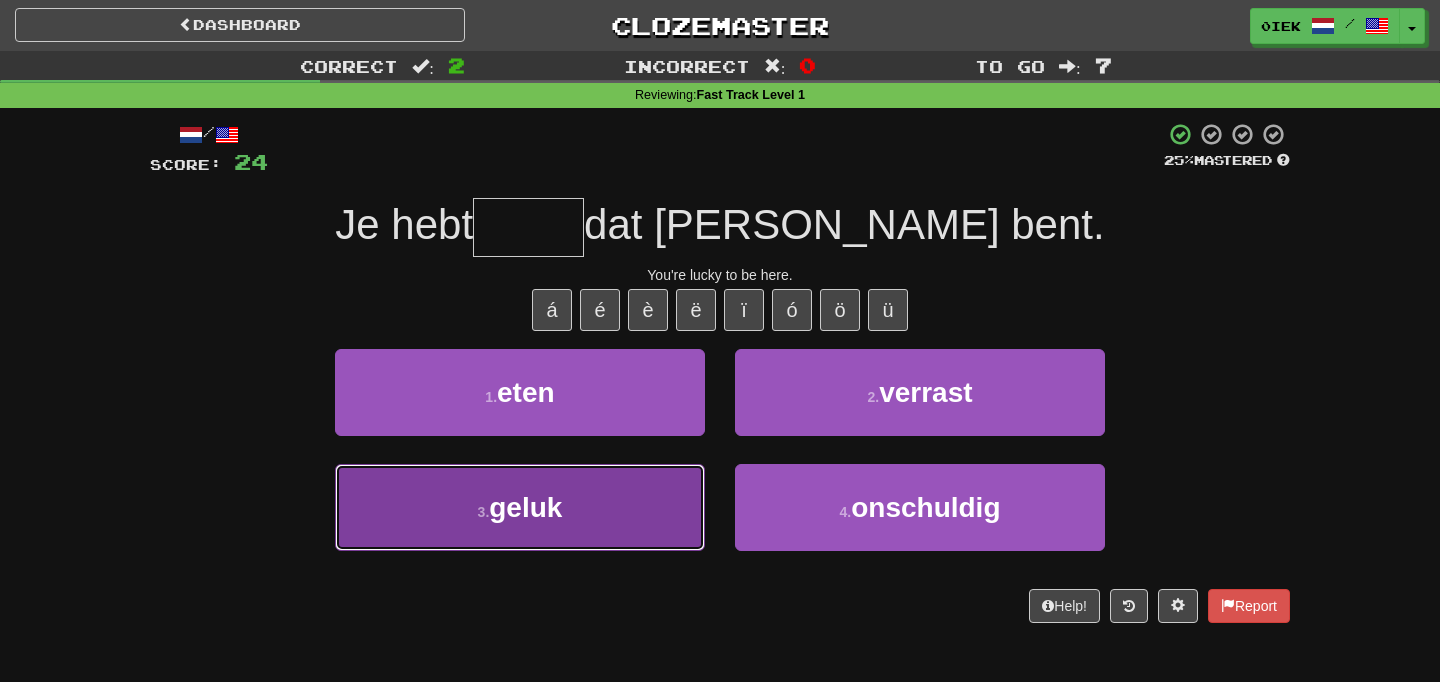 click on "3 .  [GEOGRAPHIC_DATA]" at bounding box center [520, 507] 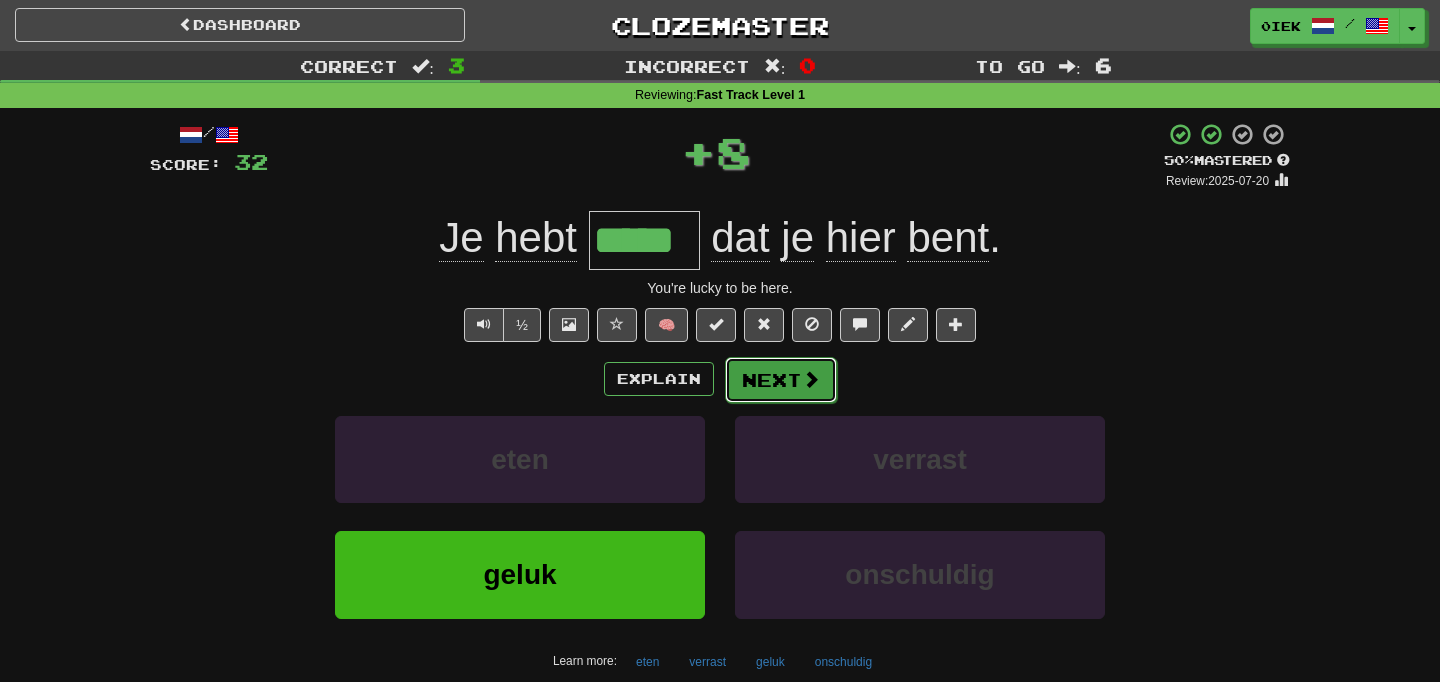 click on "Next" at bounding box center [781, 380] 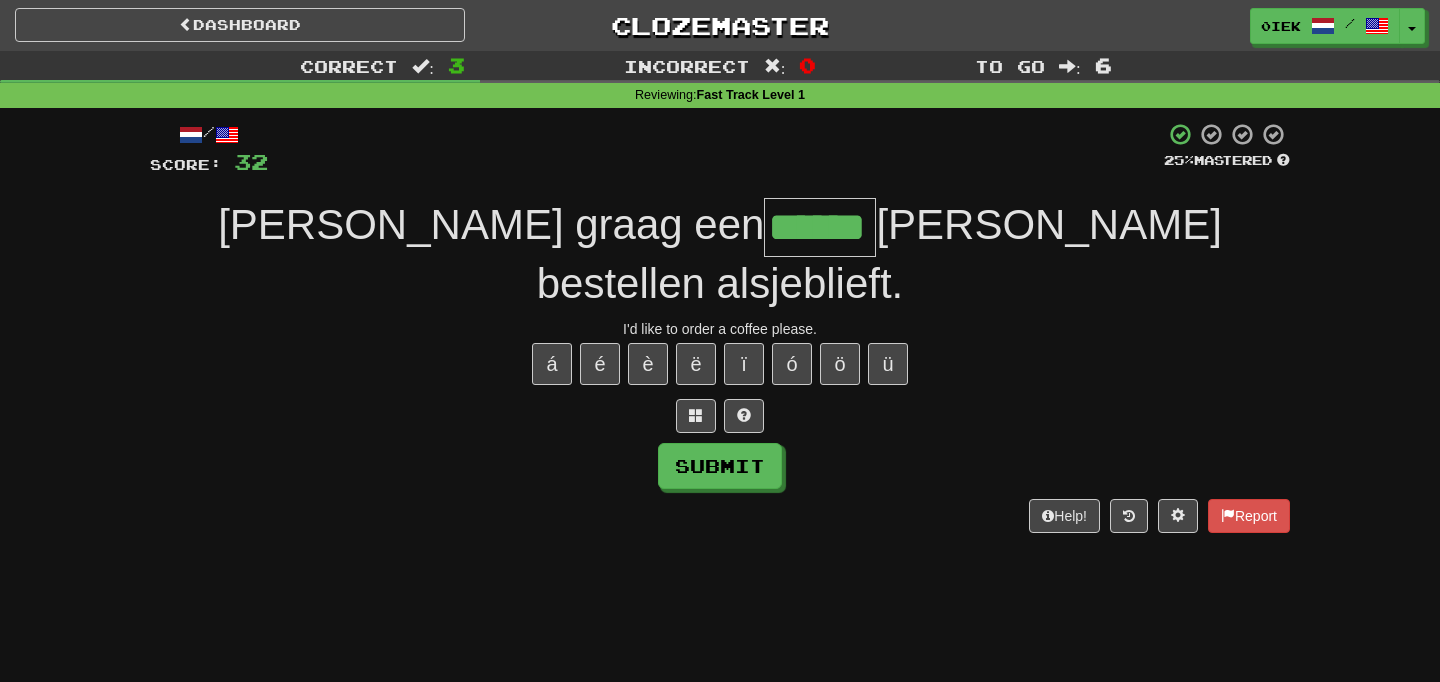 type on "******" 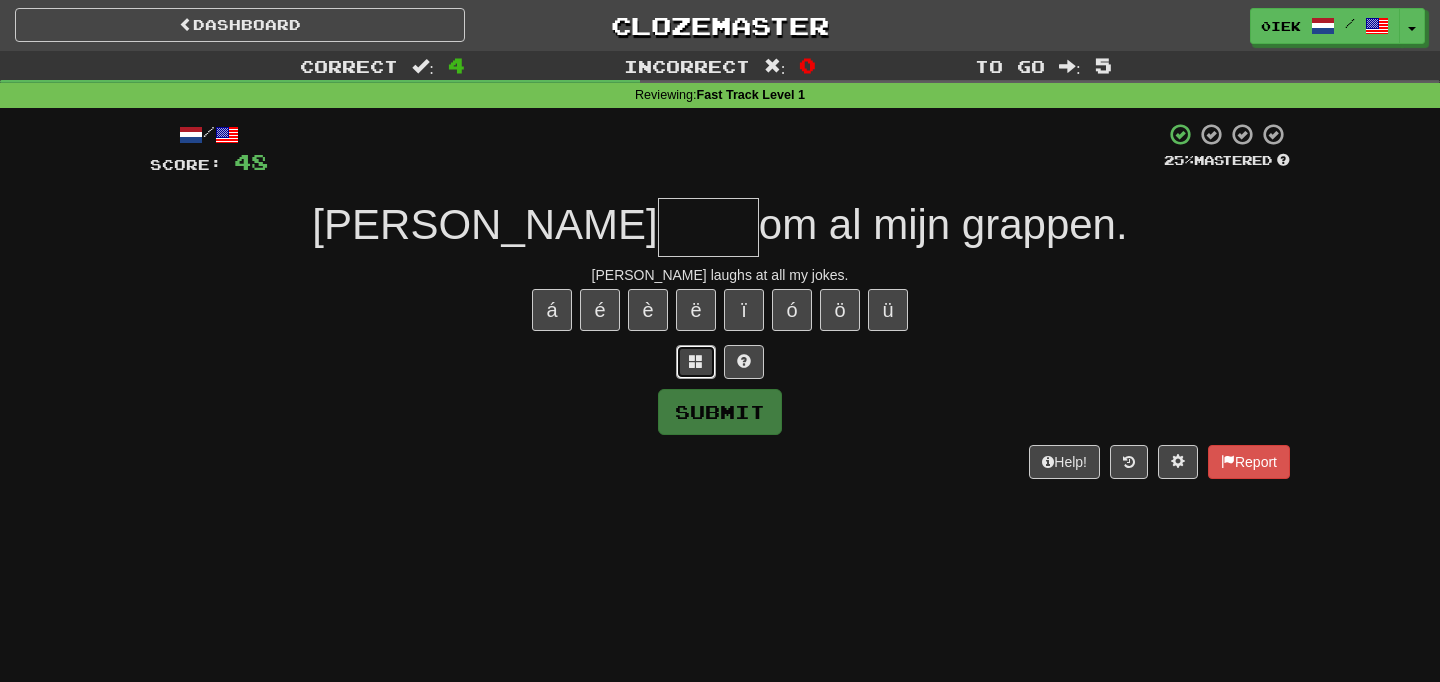 click at bounding box center (696, 362) 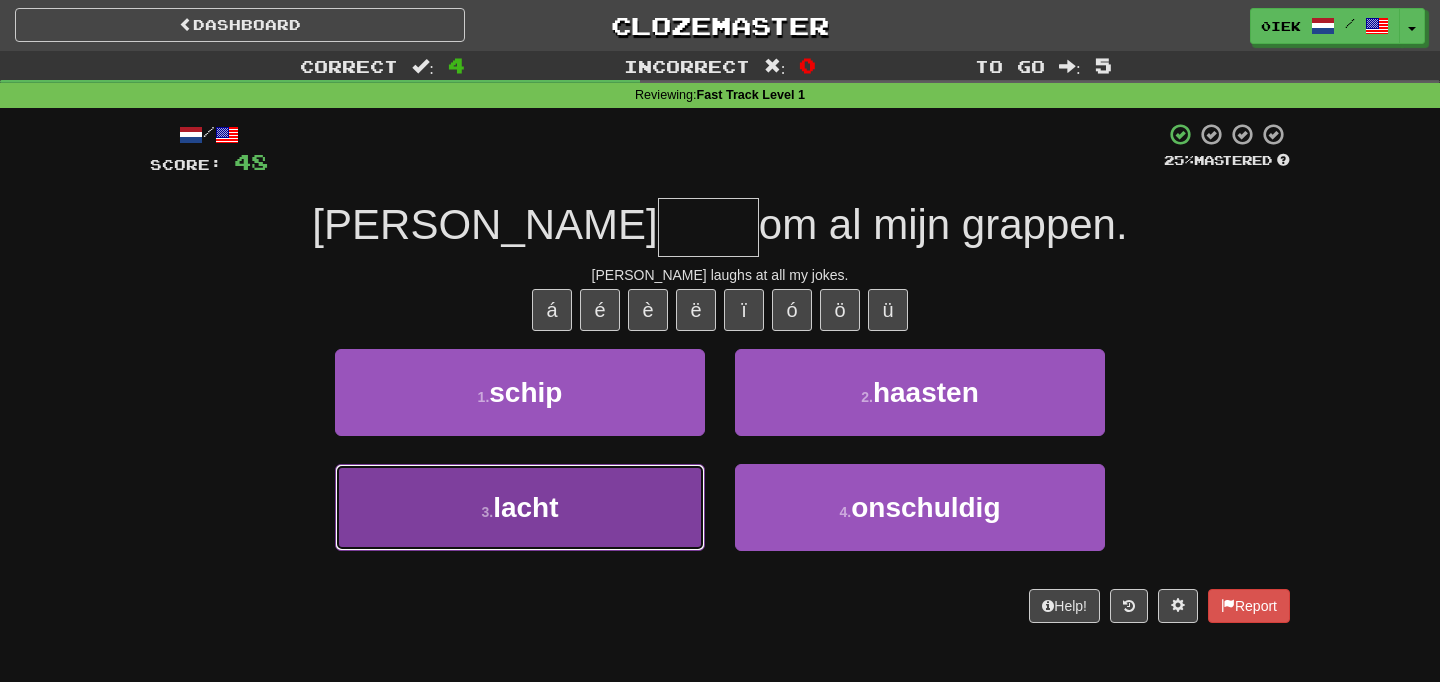 click on "3 .  lacht" at bounding box center [520, 507] 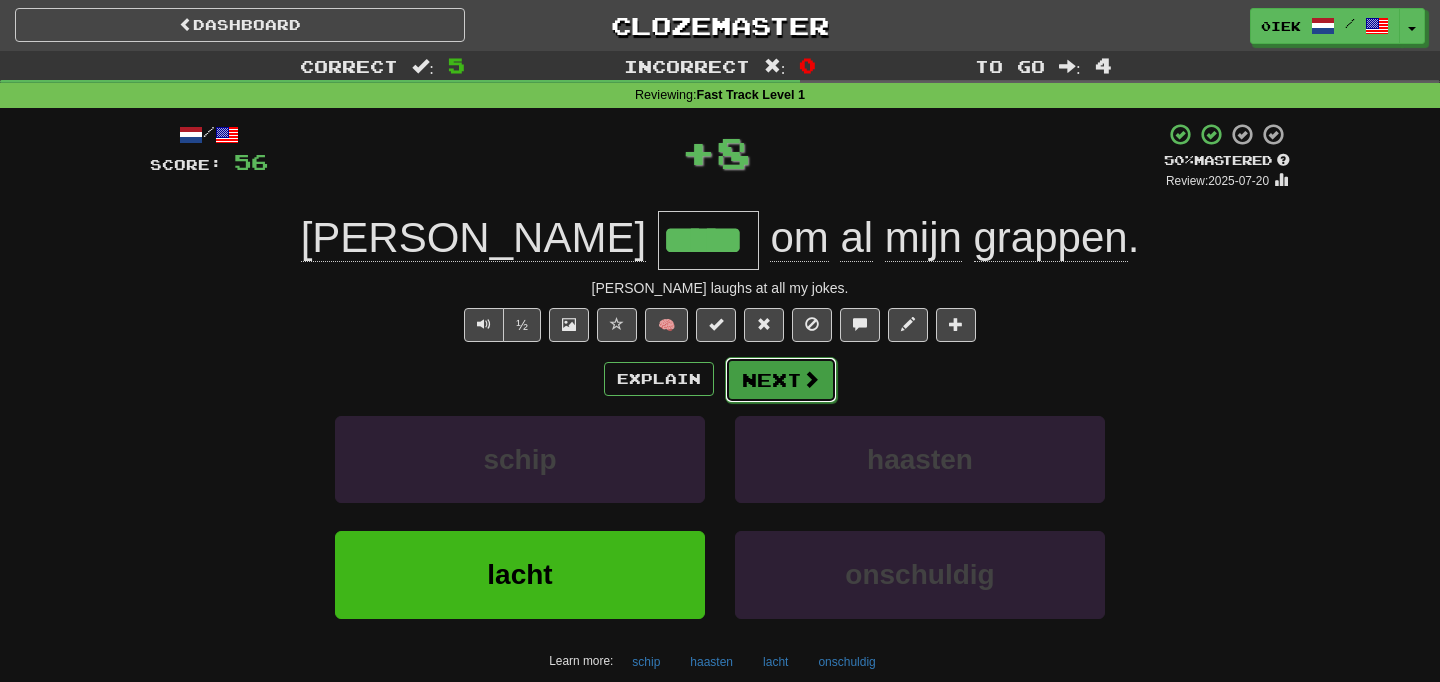 click at bounding box center [811, 379] 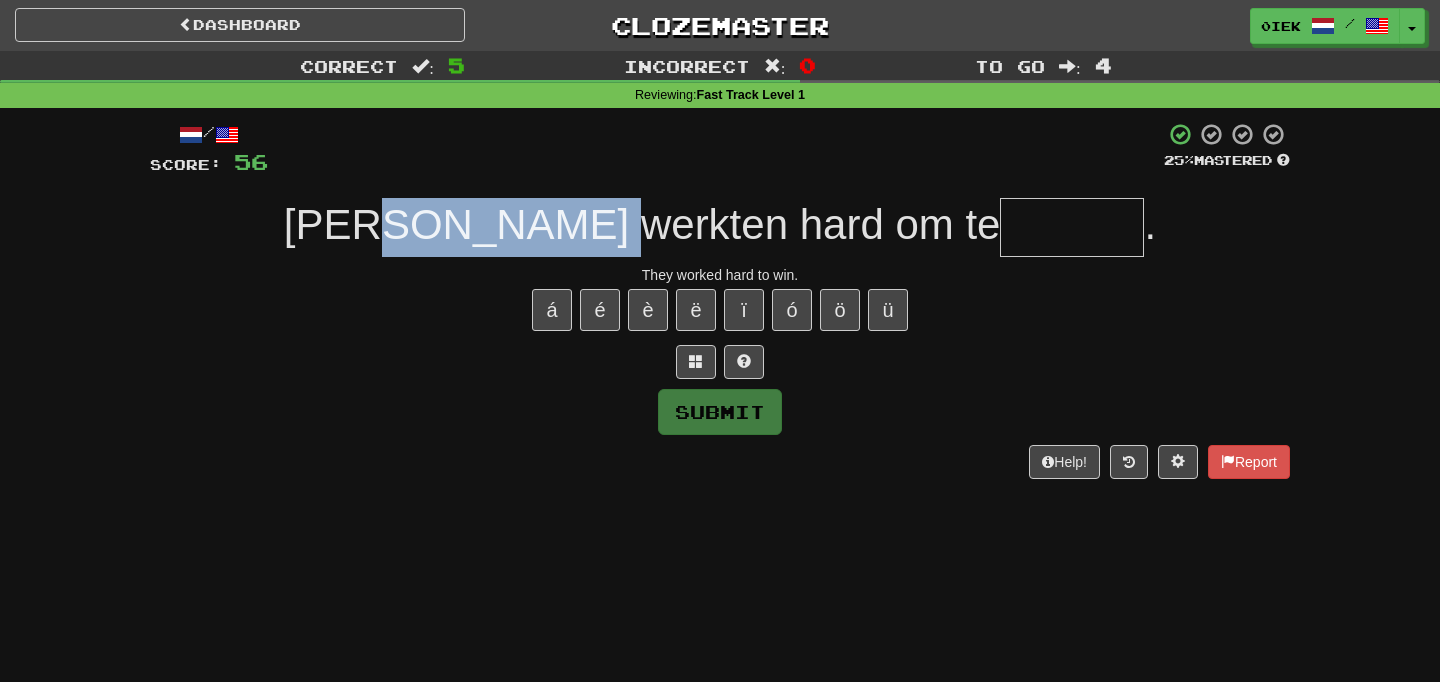 drag, startPoint x: 514, startPoint y: 247, endPoint x: 731, endPoint y: 248, distance: 217.0023 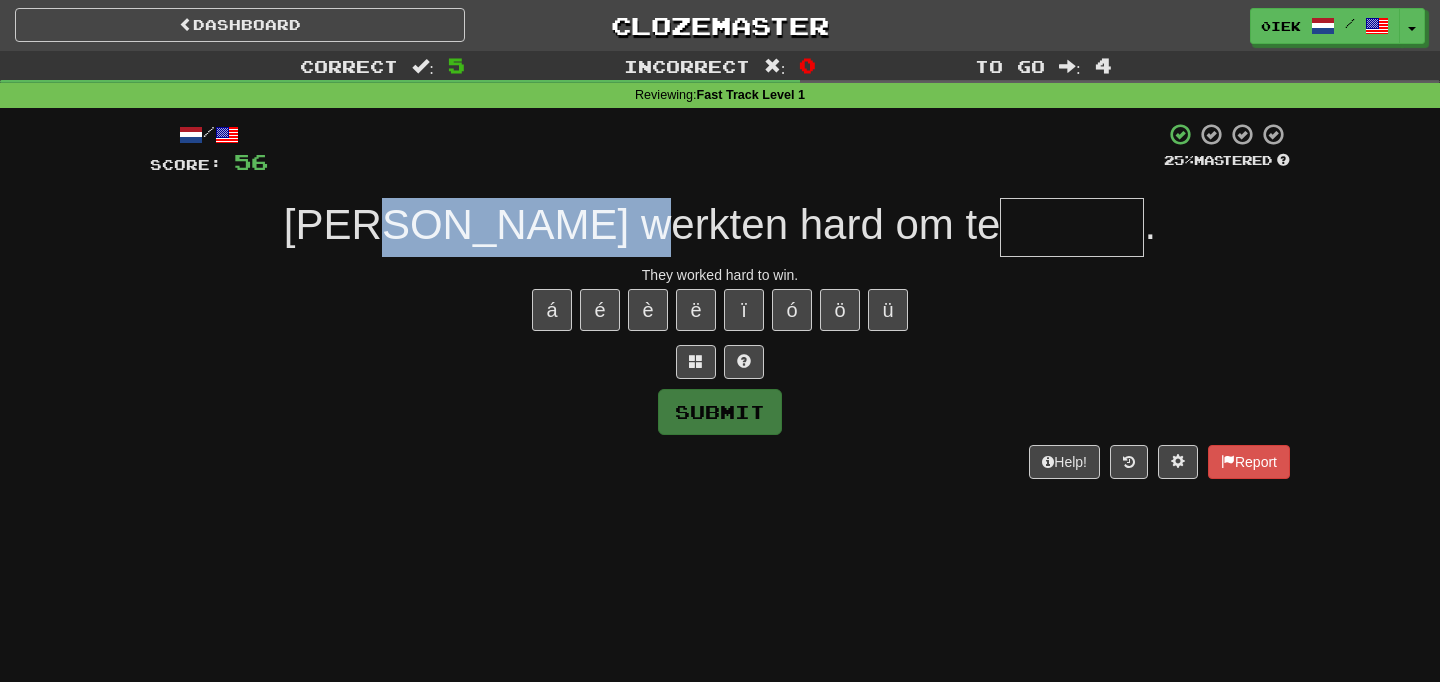 click on "[PERSON_NAME] werkten hard om te" at bounding box center [642, 224] 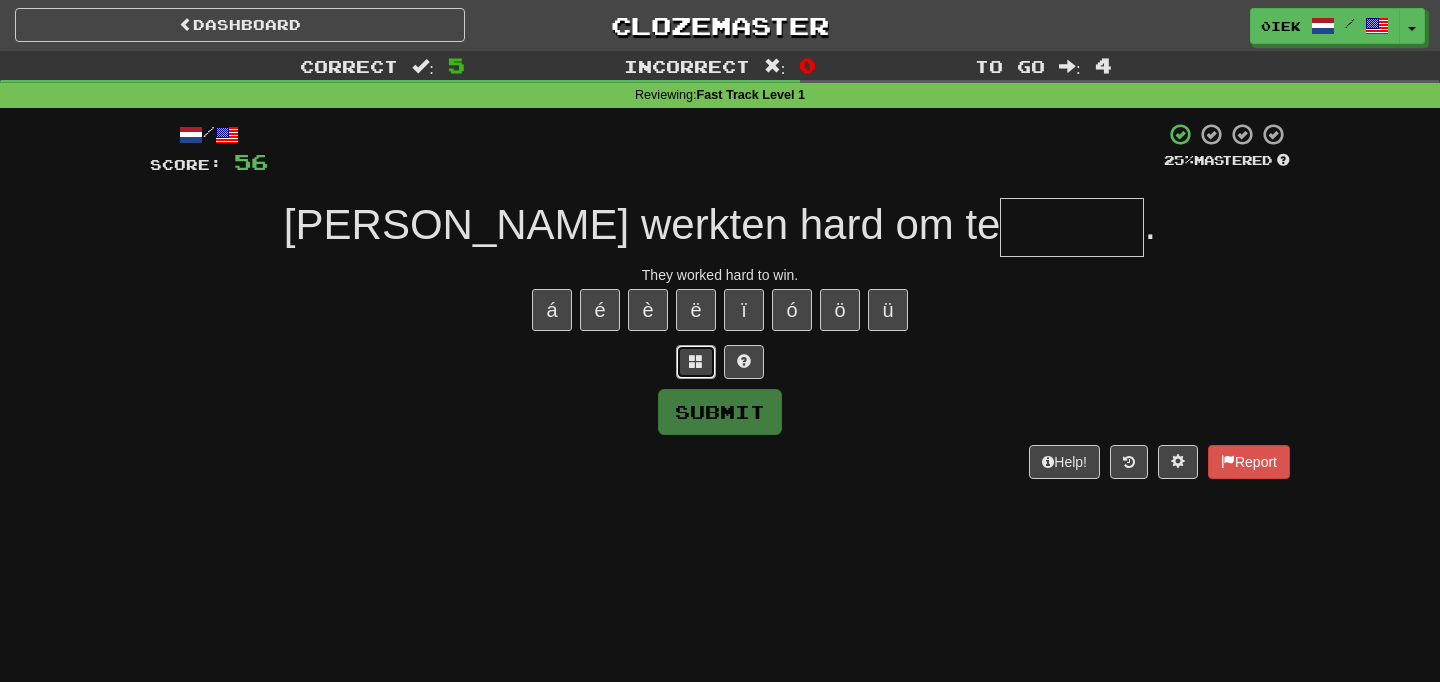 click at bounding box center (696, 362) 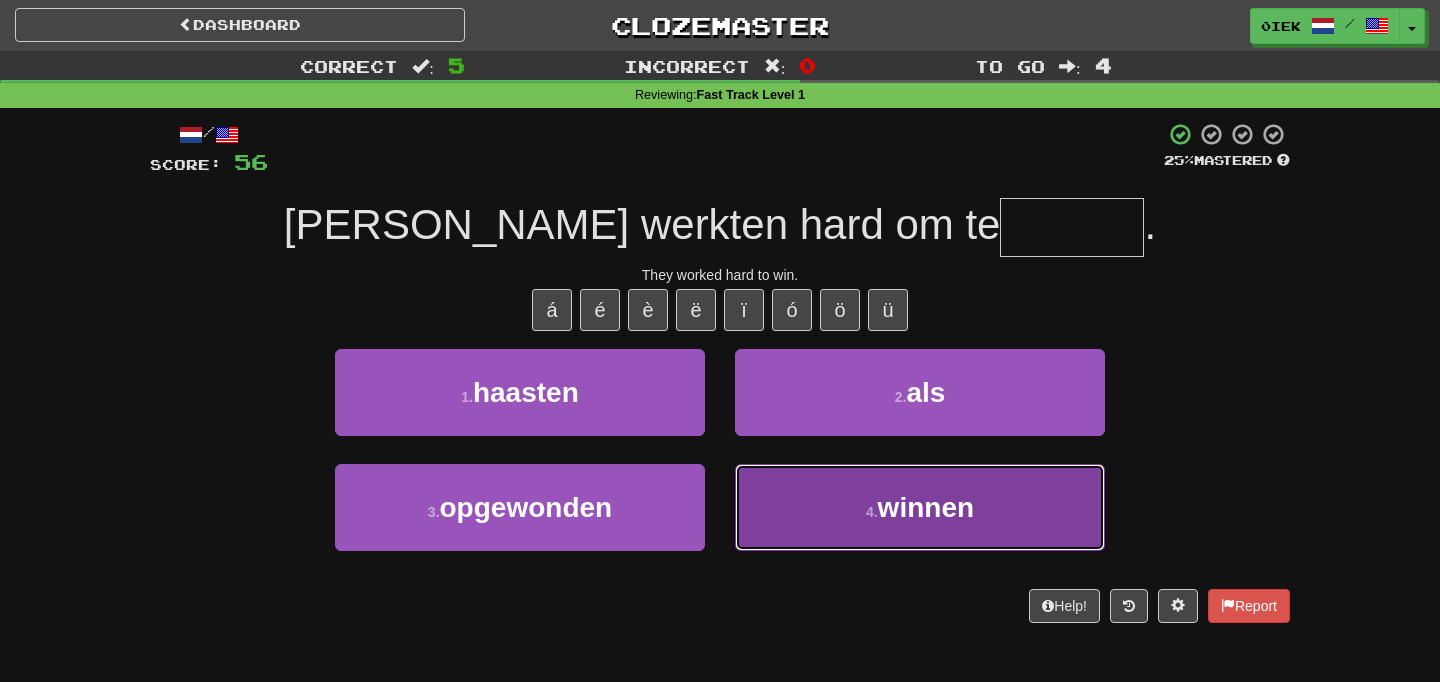 click on "4 .  [PERSON_NAME]" at bounding box center (920, 507) 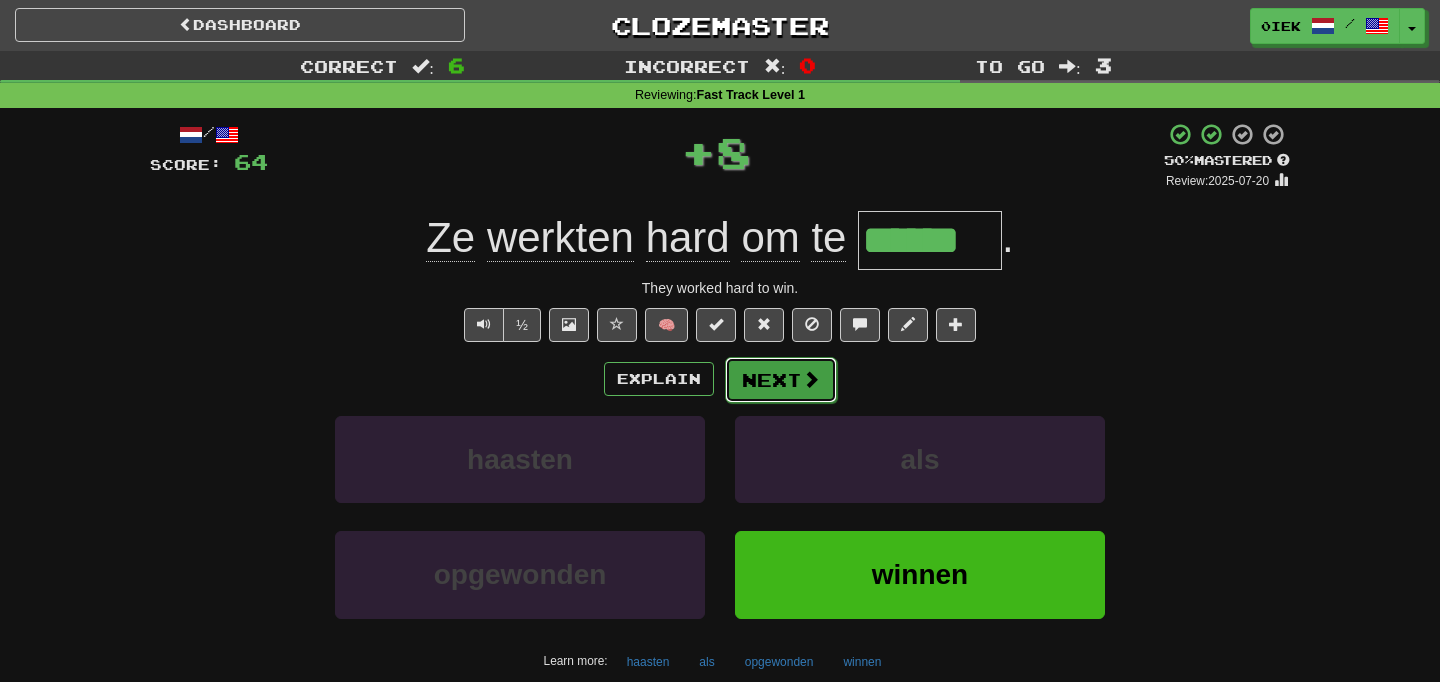 click on "Next" at bounding box center [781, 380] 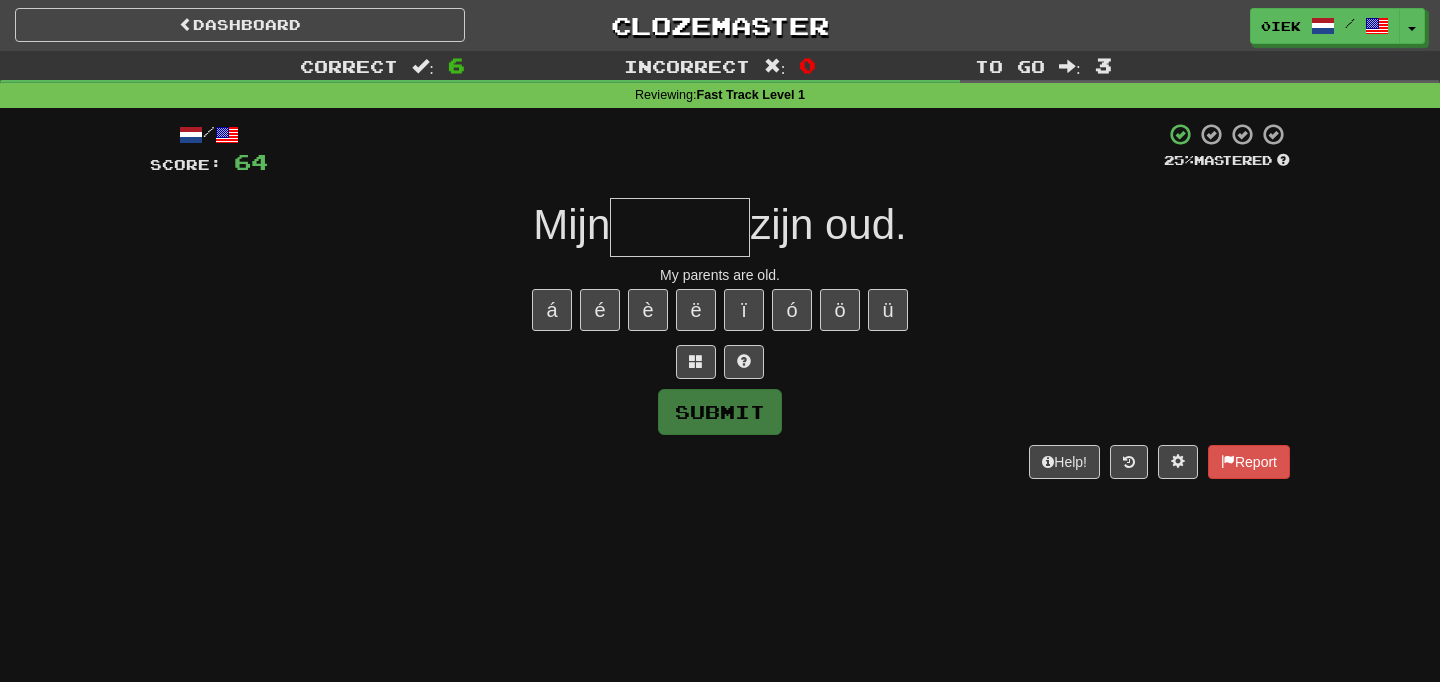drag, startPoint x: 508, startPoint y: 237, endPoint x: 1017, endPoint y: 237, distance: 509 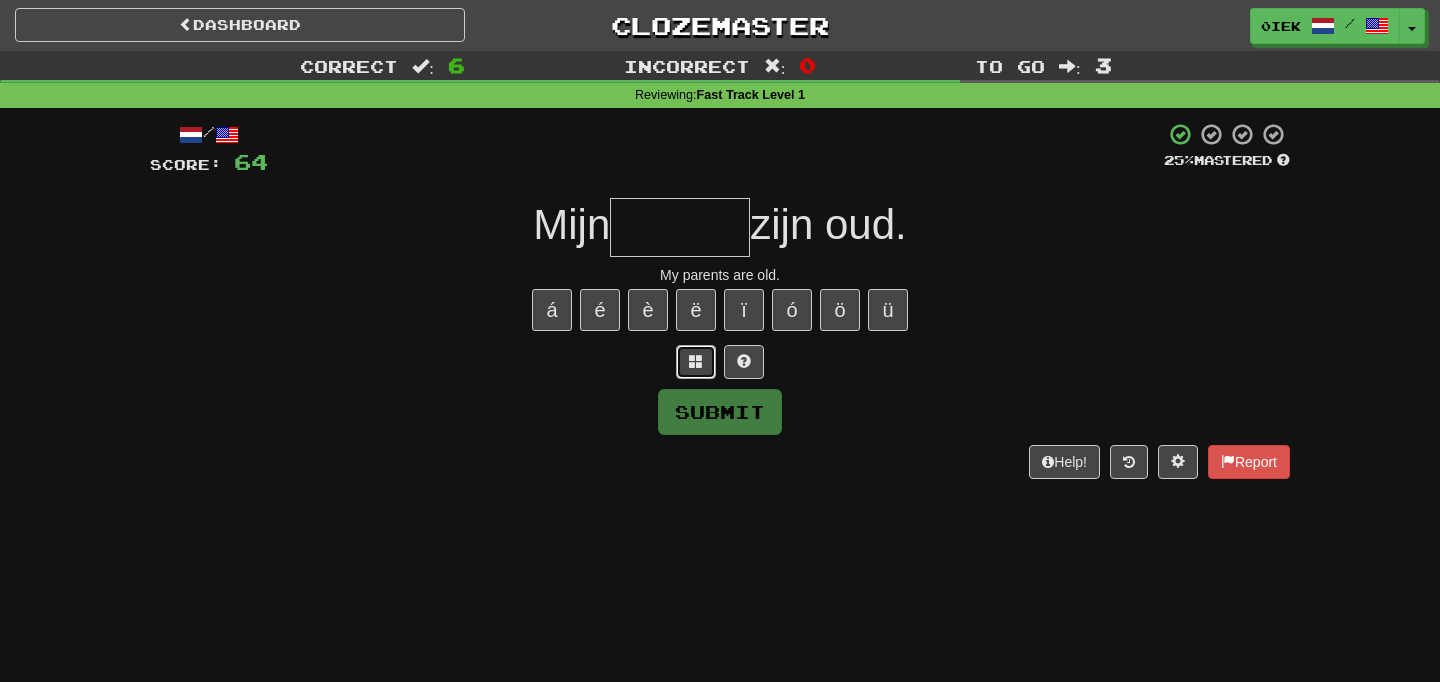 click at bounding box center (696, 361) 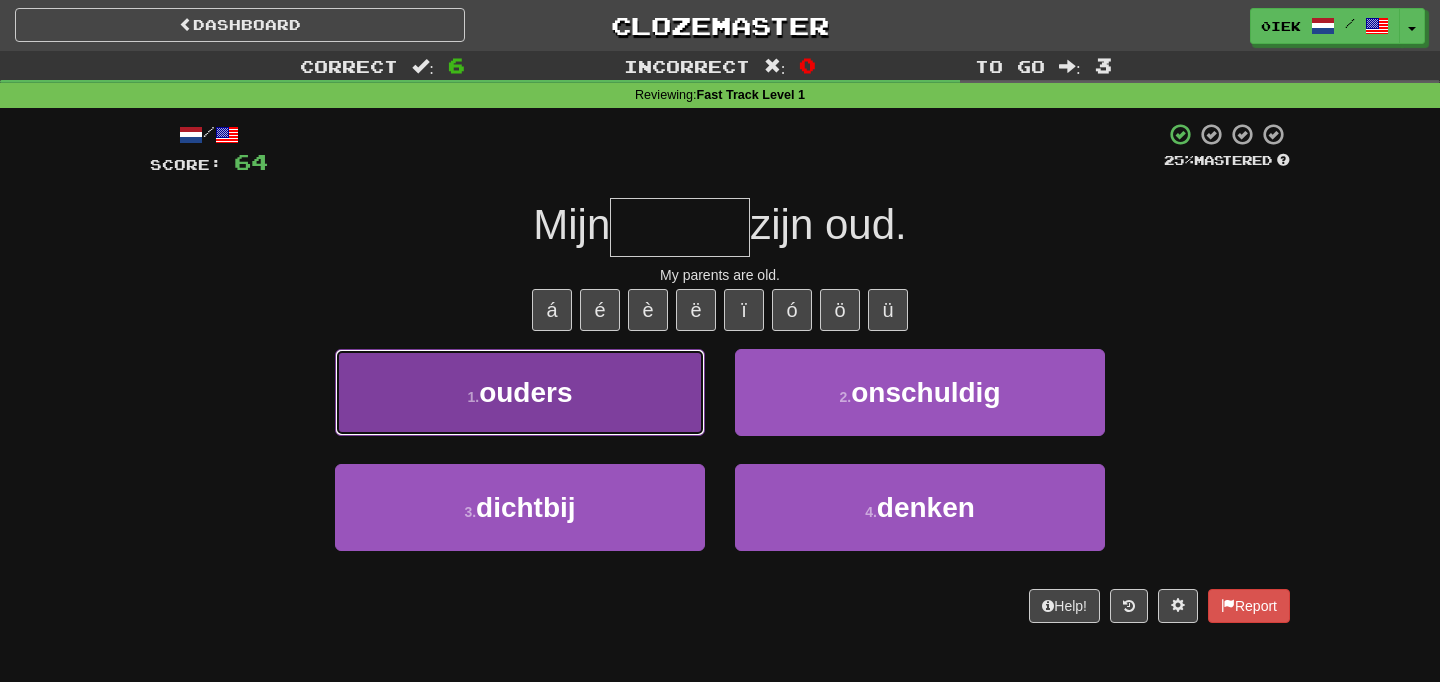 click on "1 .  ouders" at bounding box center (520, 392) 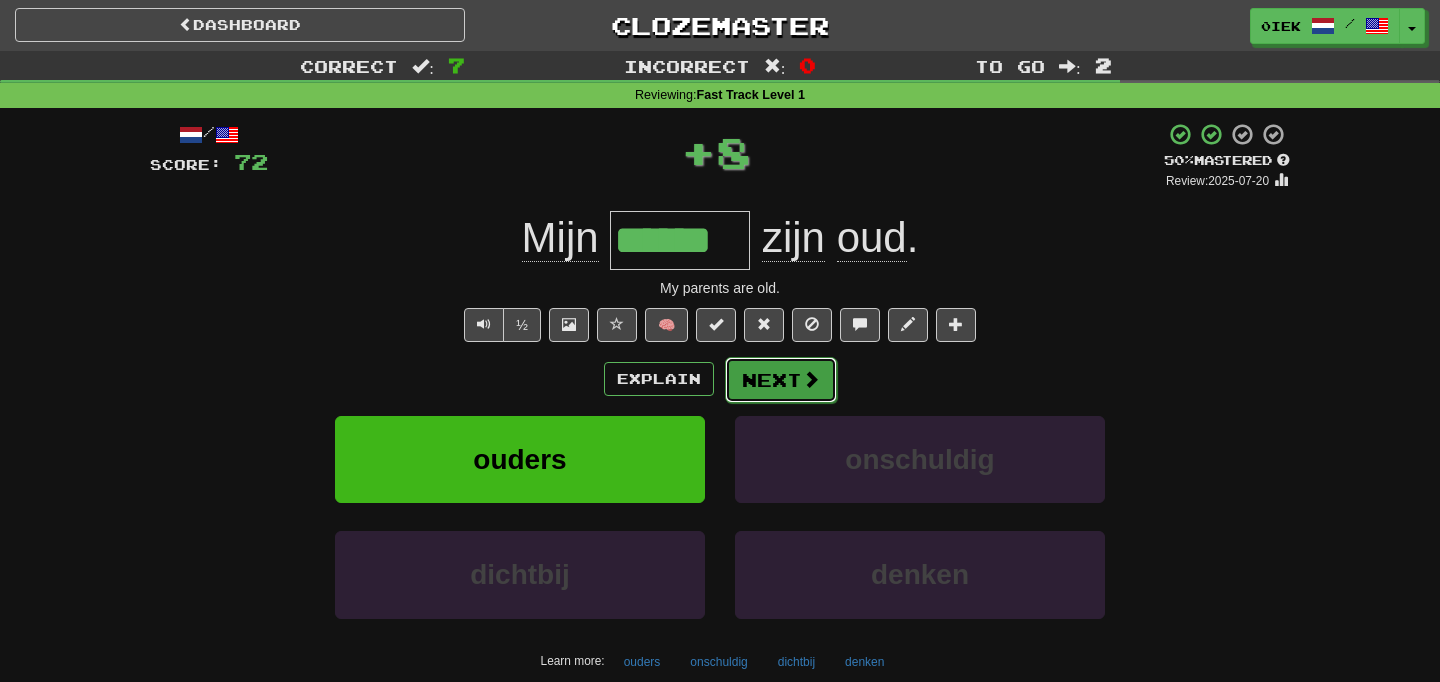 click on "Next" at bounding box center (781, 380) 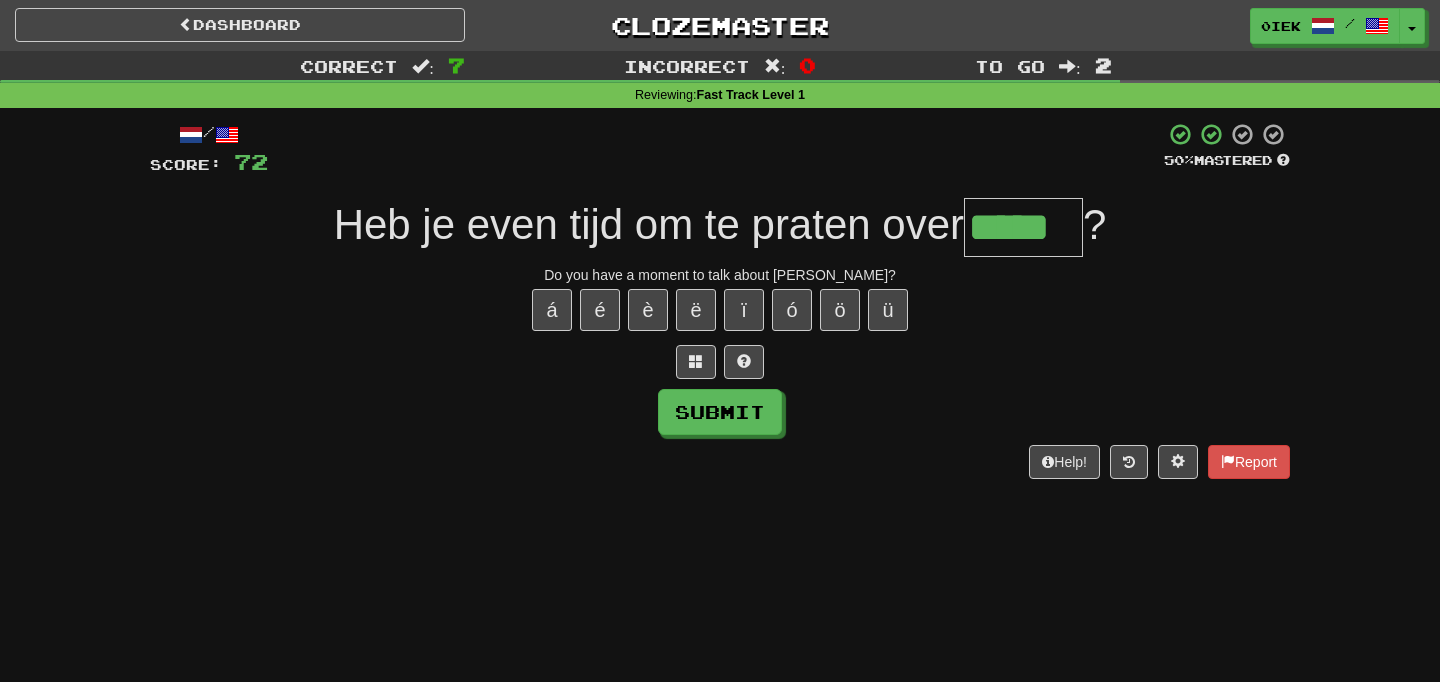 type on "*****" 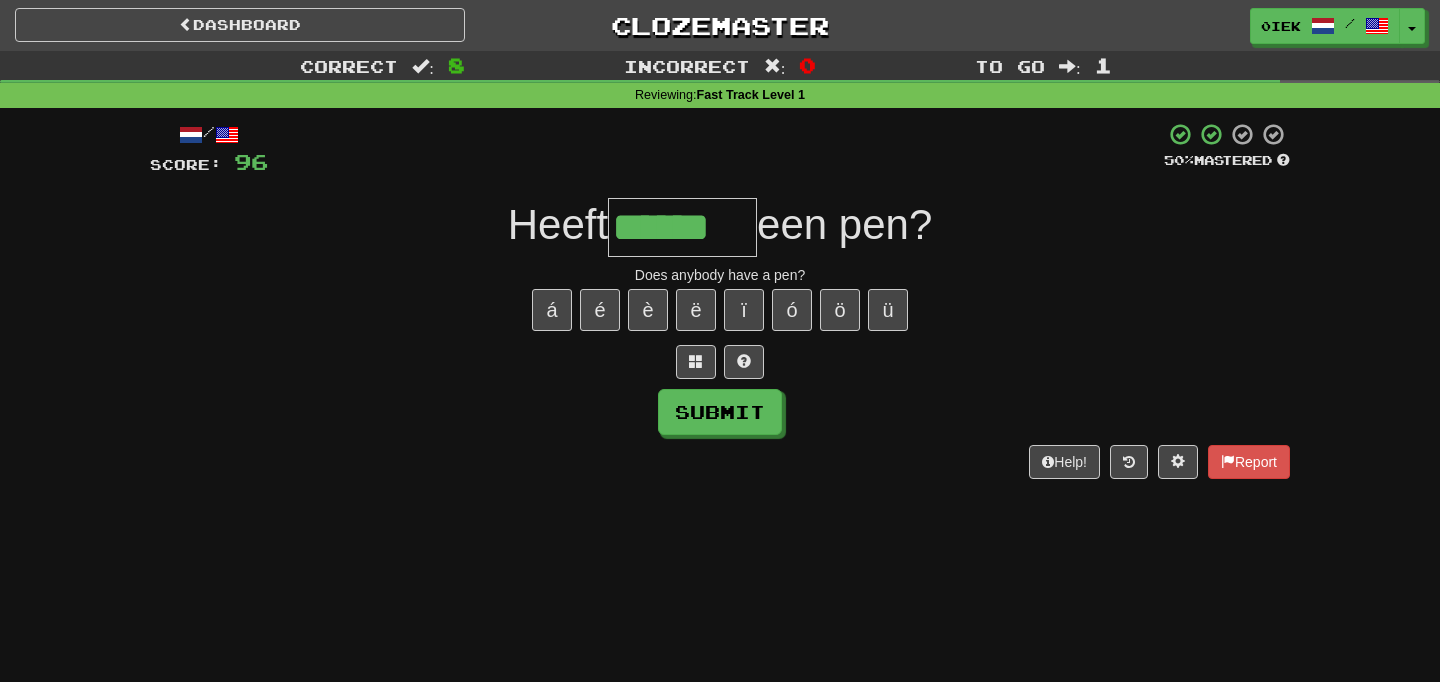 type on "******" 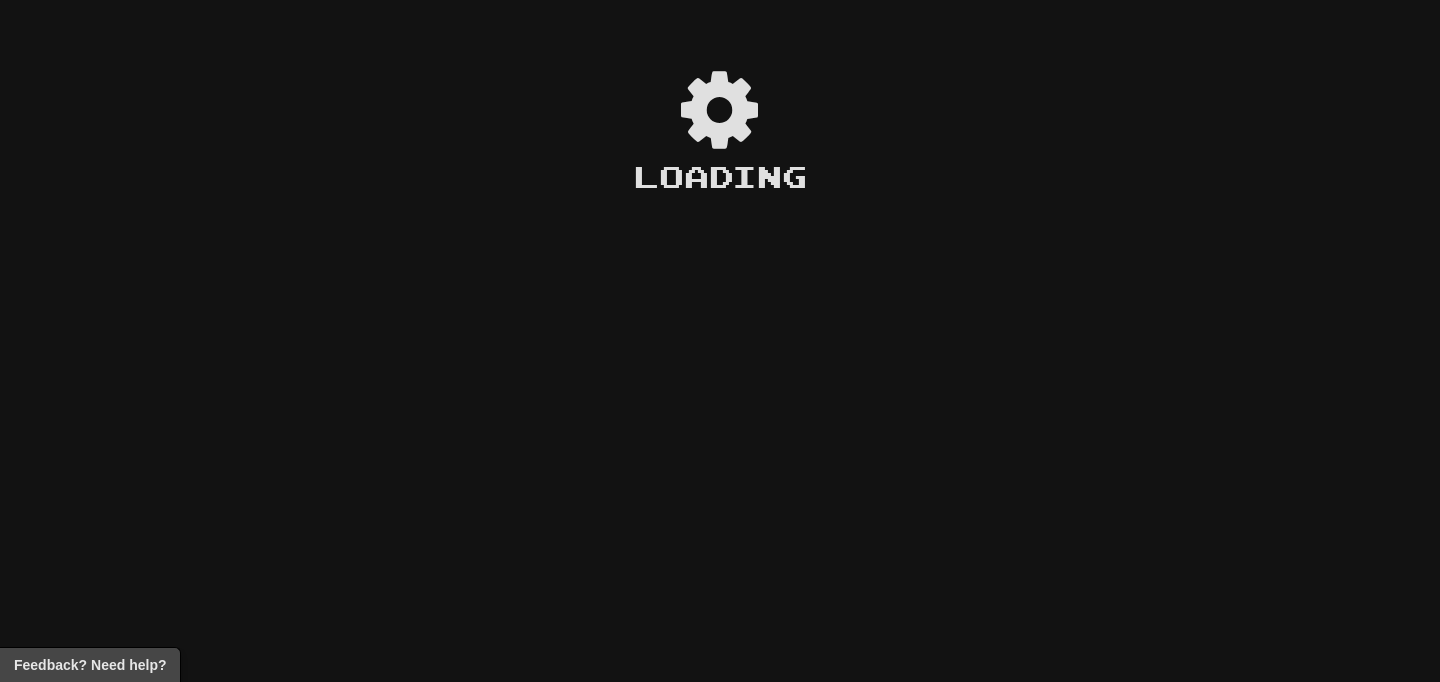 scroll, scrollTop: 0, scrollLeft: 0, axis: both 